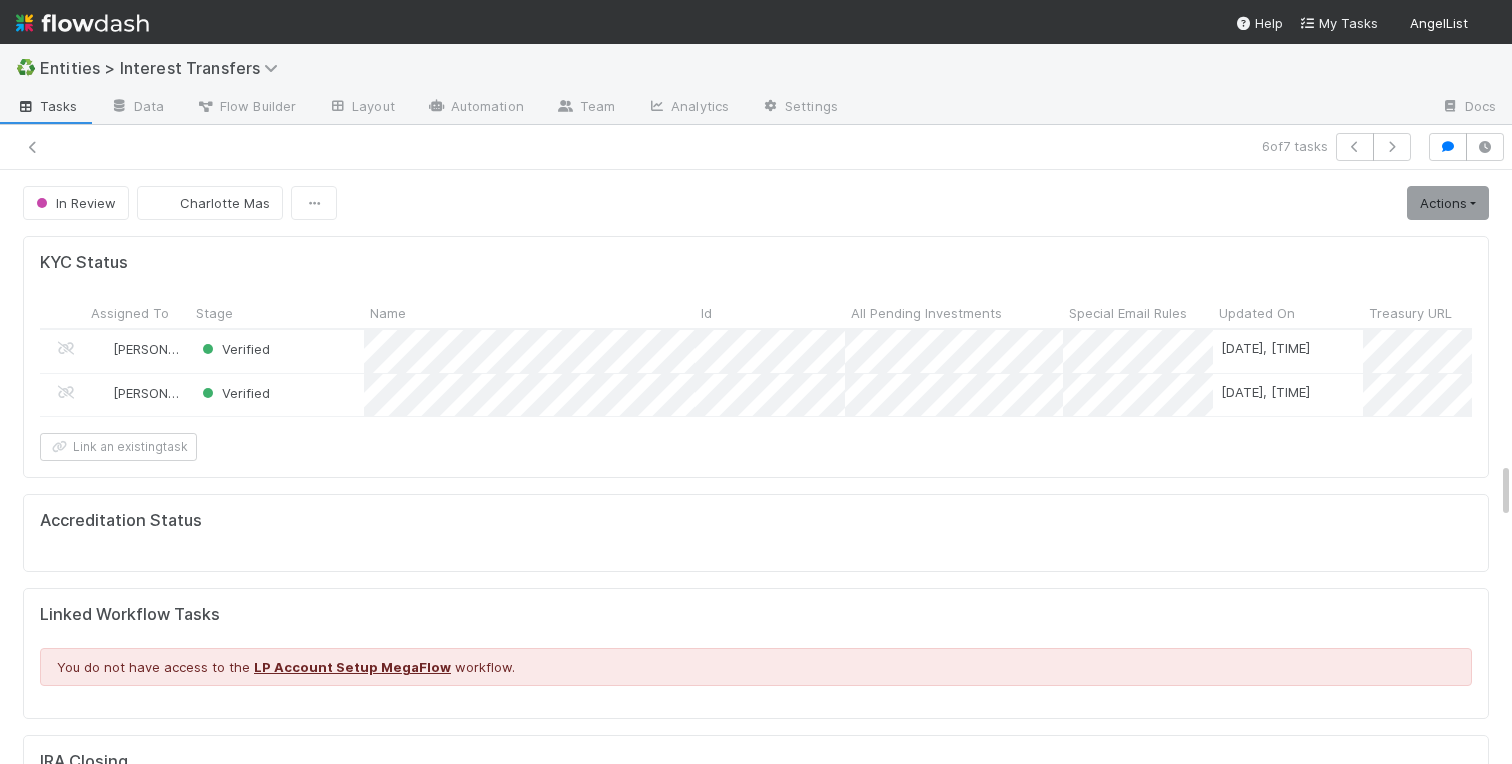 scroll, scrollTop: 0, scrollLeft: 0, axis: both 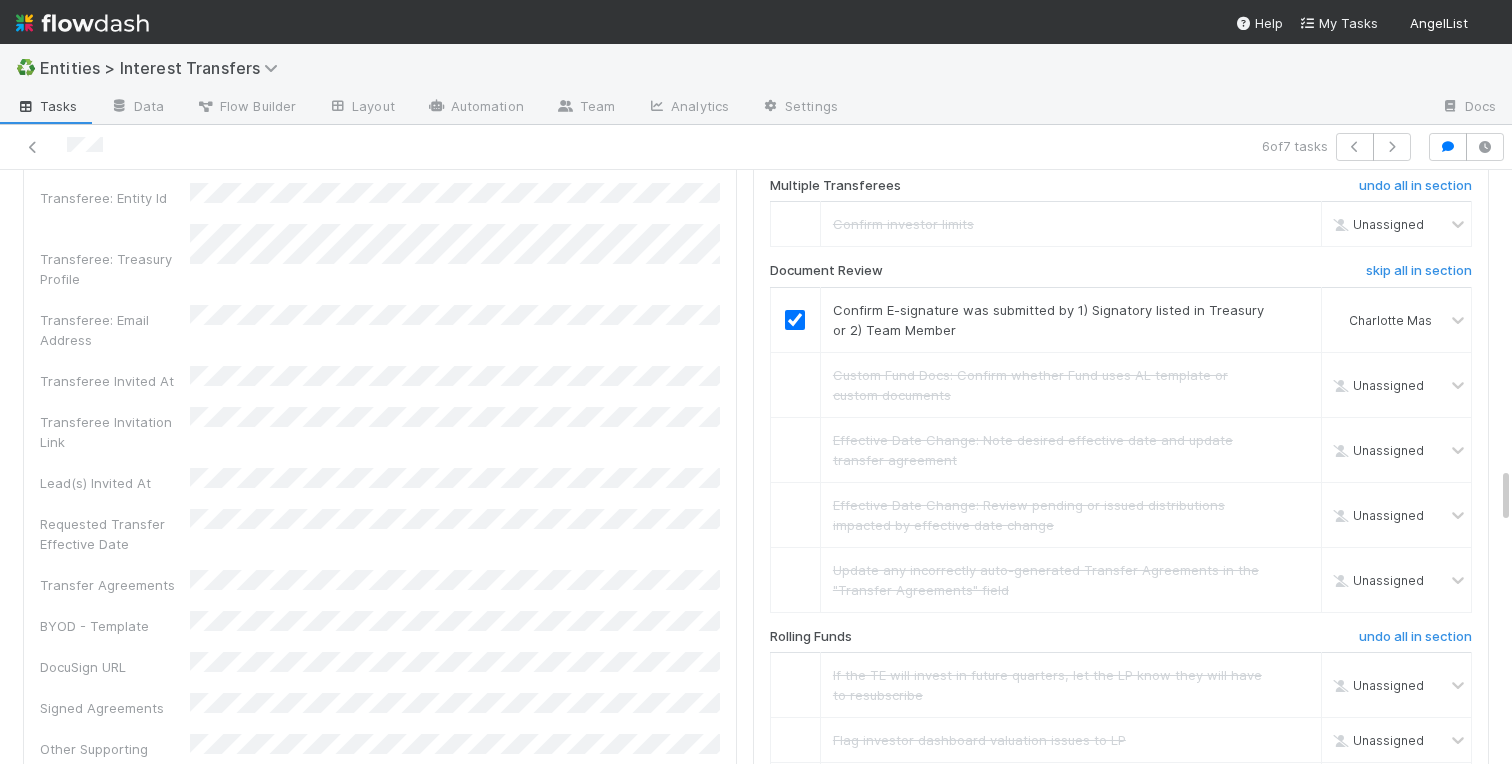 click on "Transferor Funds to Transfer
100.0% of  RC I, a series of Ravelin Capital, LP  — 506(b), min. accredited, Fund GP, LLC, Belltower, Standard Fund Documents
Details Edit Membership Transfer Application Id  2024 Priority Date  Primary Front Thread  Transferor: Email Address  Transfer Complexity    Entities are related party (IRC 267)  Description of transferee's relationship to transferor  Purpose of Transfer  Purpose of Transfer (Other Reason)  Transferor: Entity Name  Transferor: Treasury Profile  Transferor: Entity Id  Transferor: Entity Type  Transferor: Signatory Name  Transferee: Entity Name  Transferee: Signatory Name  Transferee: Entity Id  Transferee: Treasury Profile  Transferee: Email Address  Transferee Invited At  Transferee Invitation Link  Lead(s) Invited At  Requested Transfer Effective Date   Transfer Agreements  BYOD - Template  DocuSign URL  Signed Agreements  Other Supporting Documentation  Link to Comptroller  Standard Transfer  Fractional %  # of Follow Ups  Created On Updated On DD" at bounding box center (380, 881) 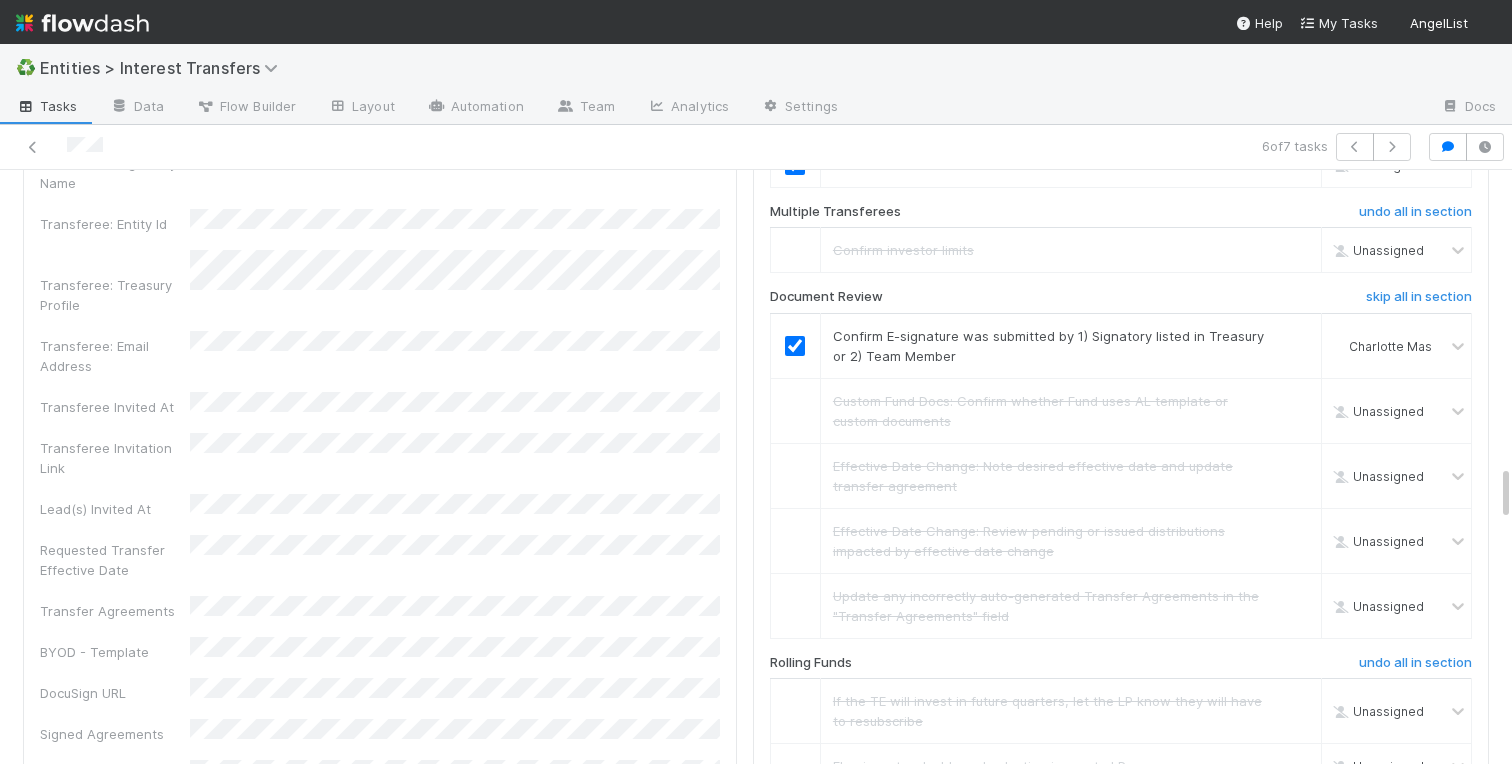 scroll, scrollTop: 3239, scrollLeft: 0, axis: vertical 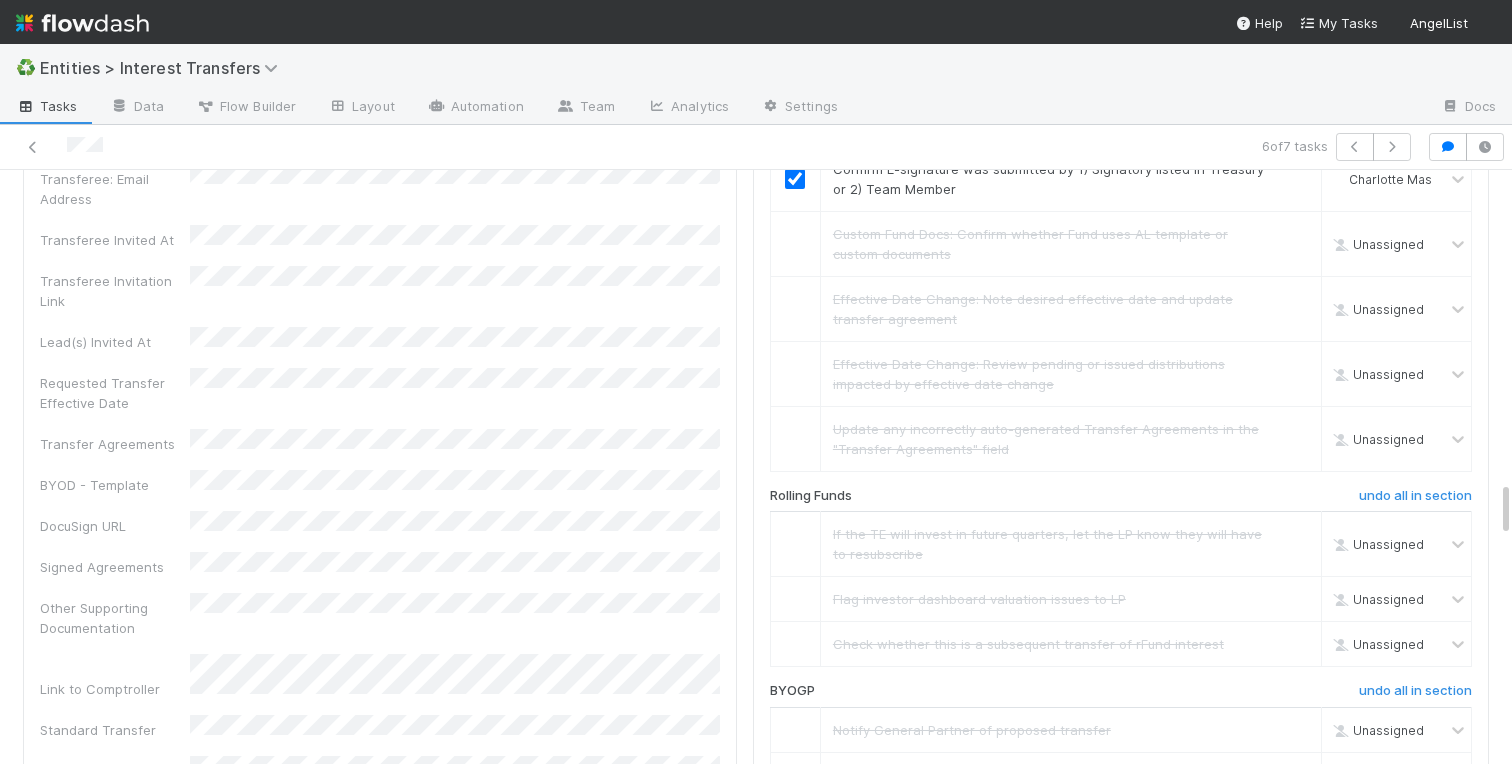 click on "Details Edit Membership Transfer Application Id  2024 Priority Date  Primary Front Thread  Transferor: Email Address  Transfer Complexity    Entities are related party (IRC 267)  Description of transferee's relationship to transferor  Purpose of Transfer  Purpose of Transfer (Other Reason)  Transferor: Entity Name  Transferor: Treasury Profile  Transferor: Entity Id  Transferor: Entity Type  Transferor: Signatory Name  Transferee: Entity Name  Transferee: Signatory Name  Transferee: Entity Id  Transferee: Treasury Profile  Transferee: Email Address  Transferee Invited At  Transferee Invitation Link  Lead(s) Invited At  Requested Transfer Effective Date   Transfer Agreements  BYOD - Template  DocuSign URL  Signed Agreements  Other Supporting Documentation  Link to Comptroller  Standard Transfer  Fractional %  # of Follow Ups  Created On Updated On Legal Launchpad Ticket  Tax Consult Ticket   OC Ticket   Transferor: Funds to Transfer  Original Owner (OOO)  Membership Transfer Request Id  Finance Ticket  DD" at bounding box center [380, 207] 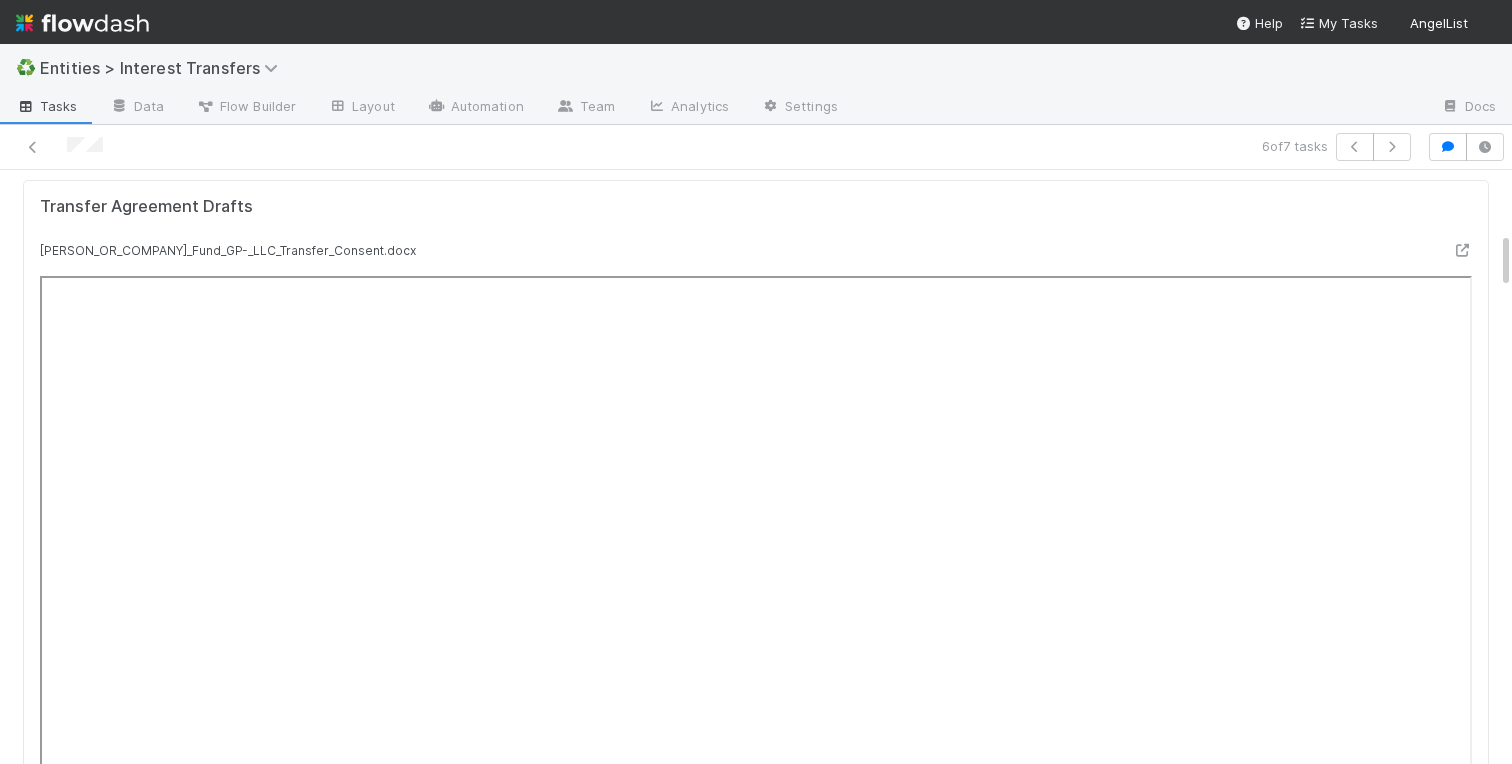 scroll, scrollTop: 0, scrollLeft: 0, axis: both 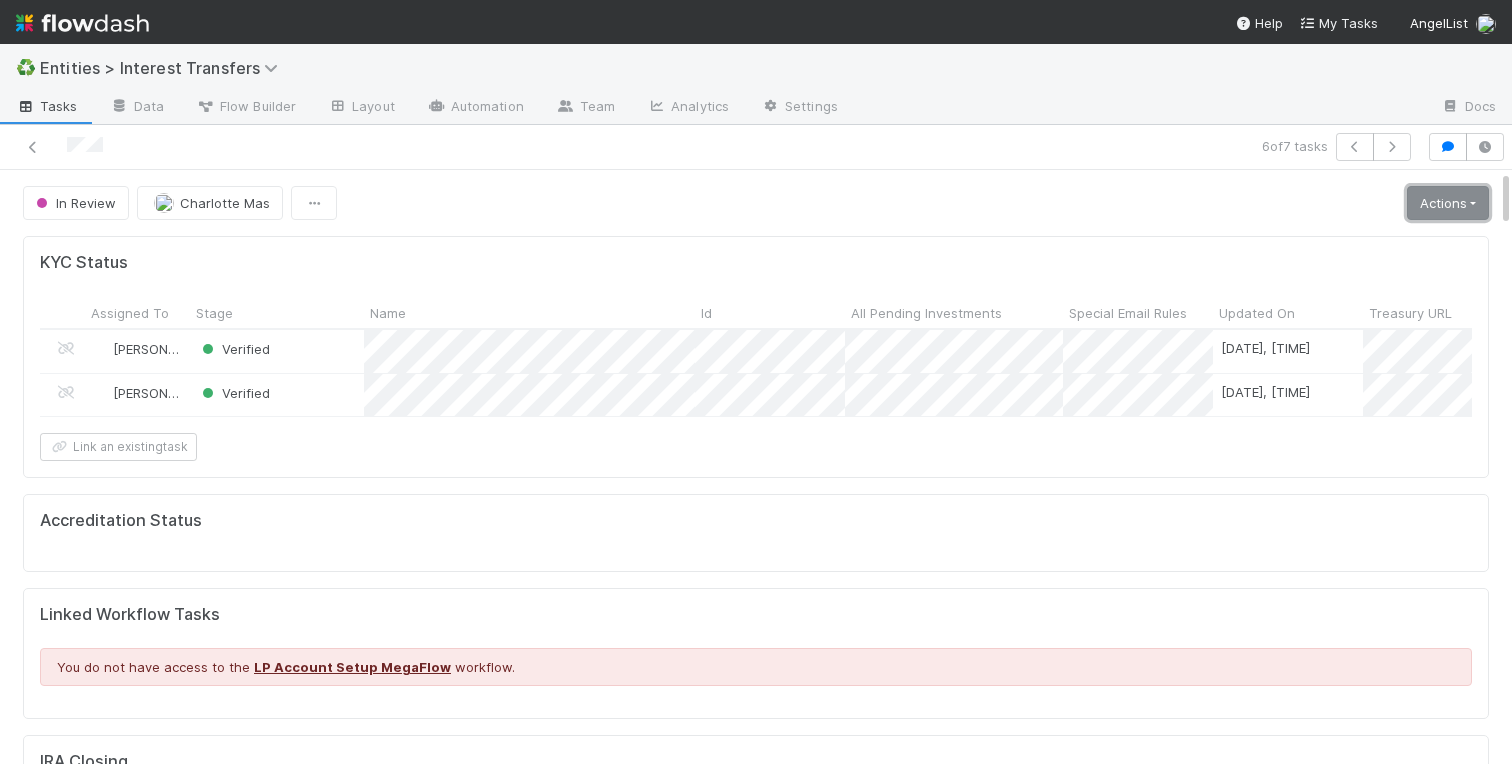 click on "Actions" at bounding box center (1448, 203) 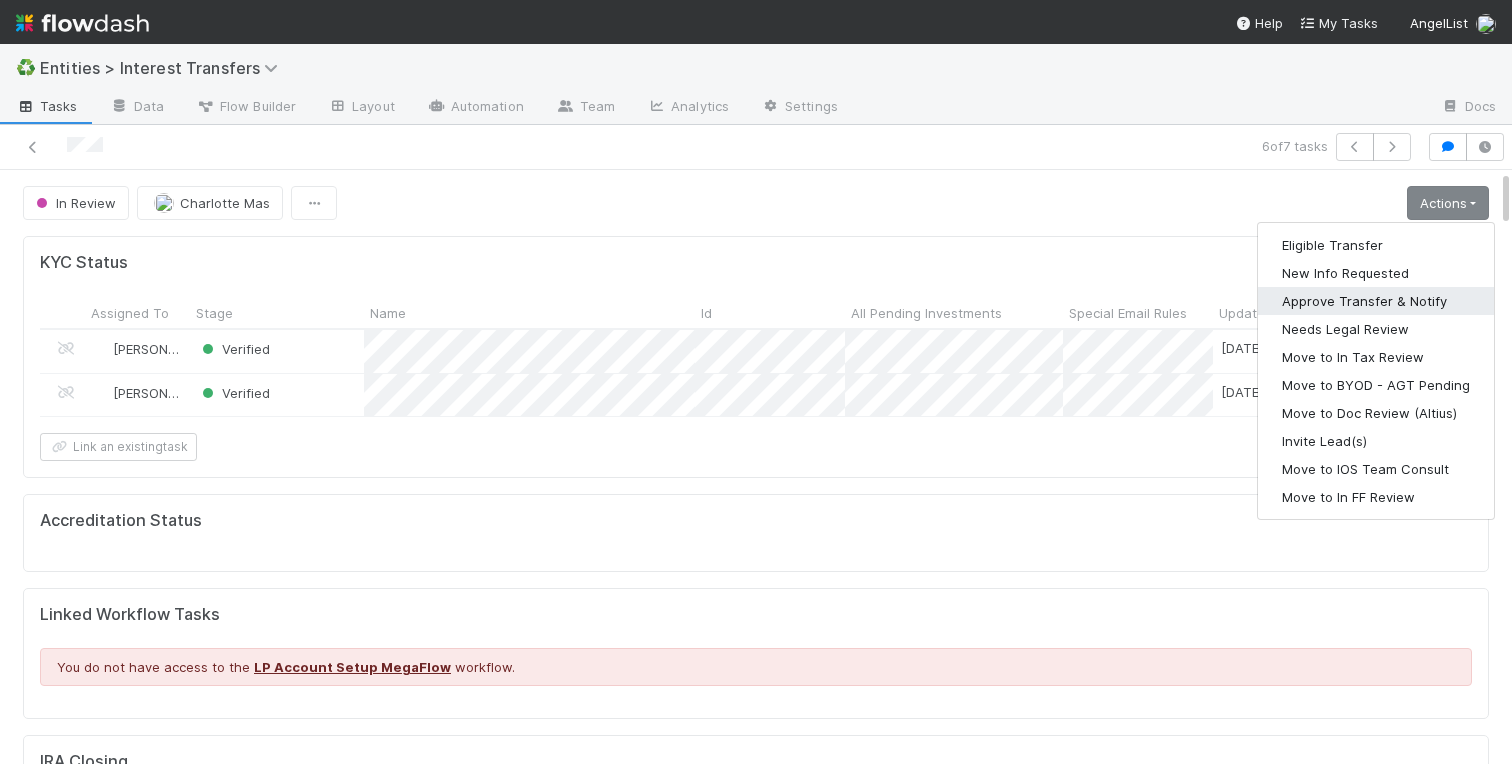 click on "Approve Transfer & Notify" at bounding box center (1376, 301) 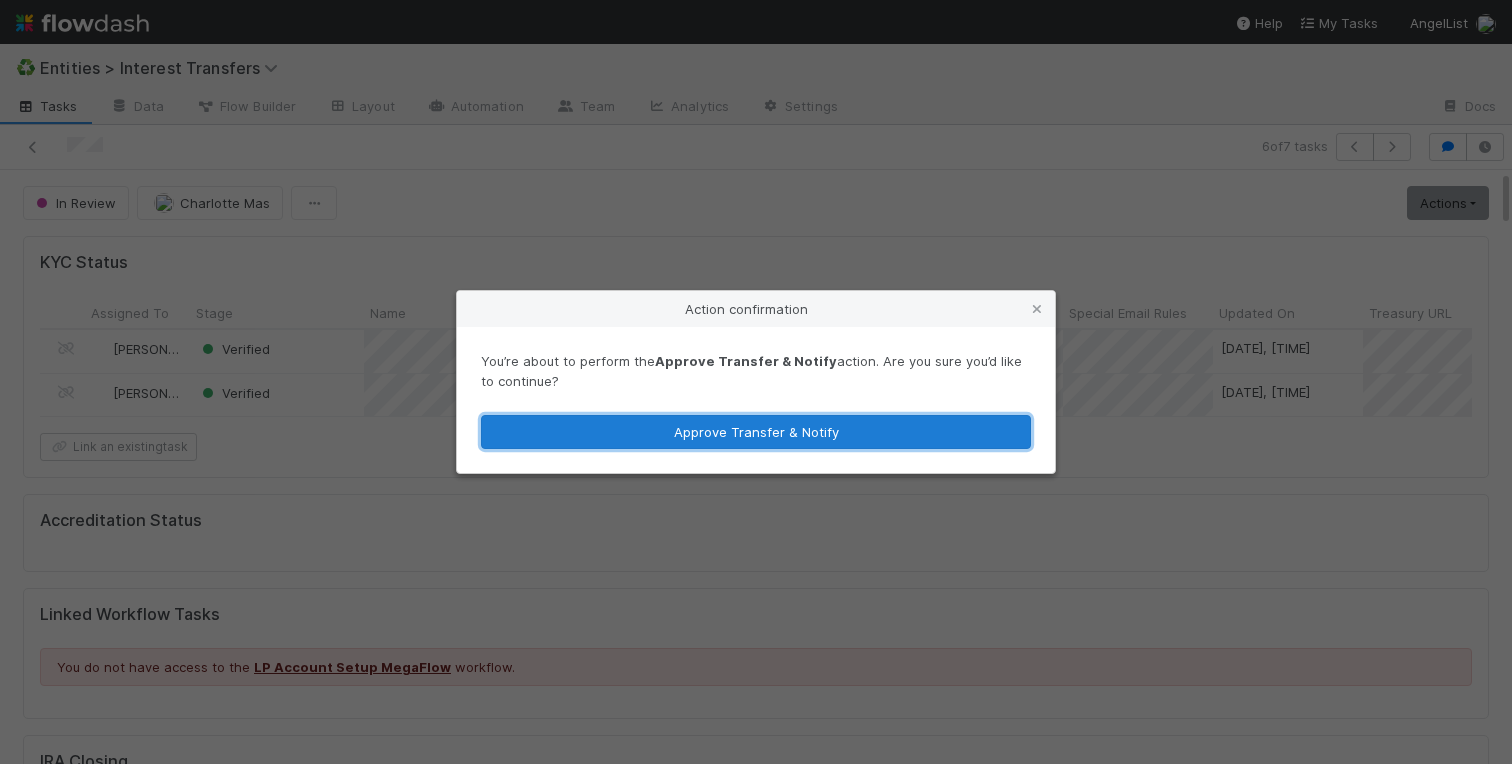 click on "Approve Transfer & Notify" at bounding box center (756, 432) 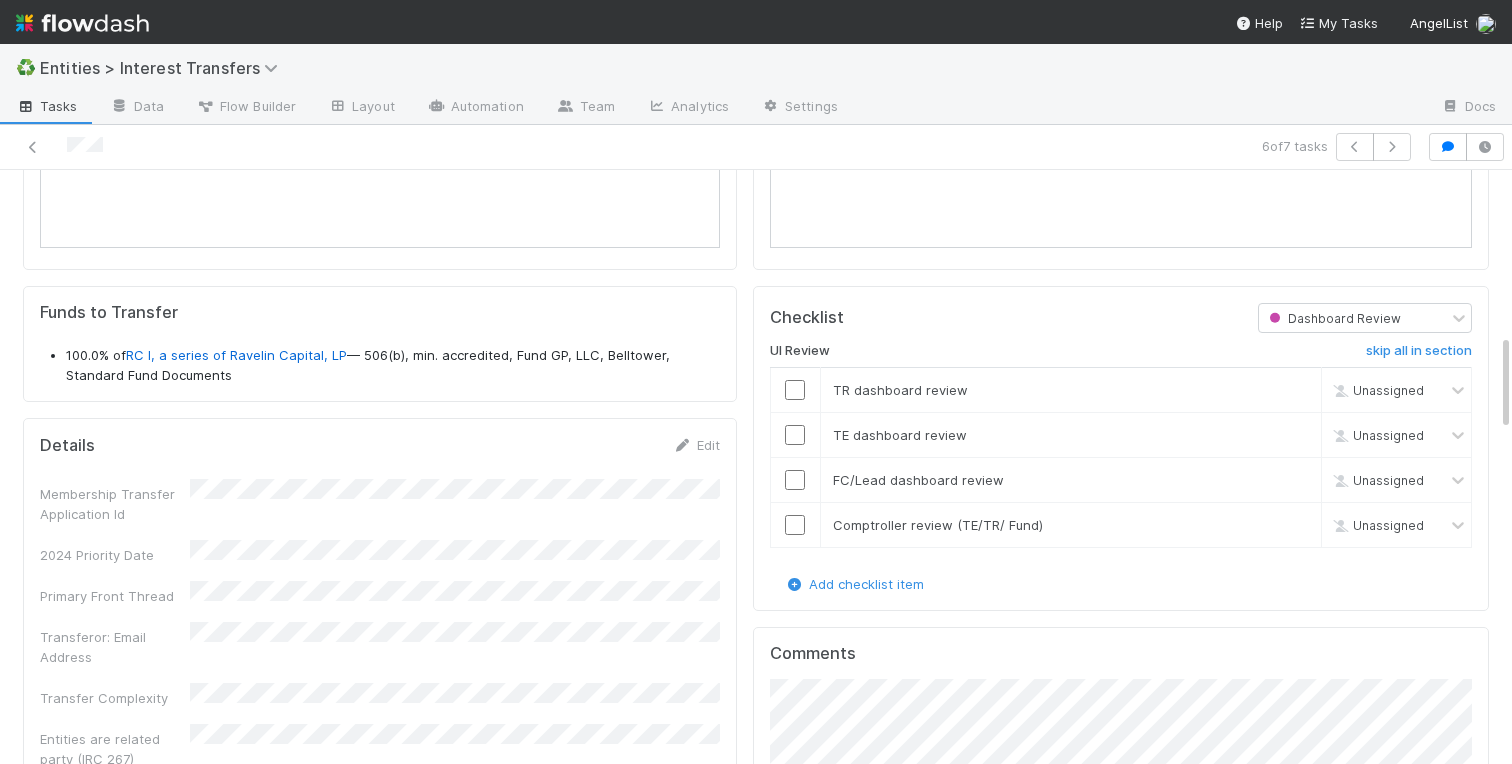 scroll, scrollTop: 1043, scrollLeft: 0, axis: vertical 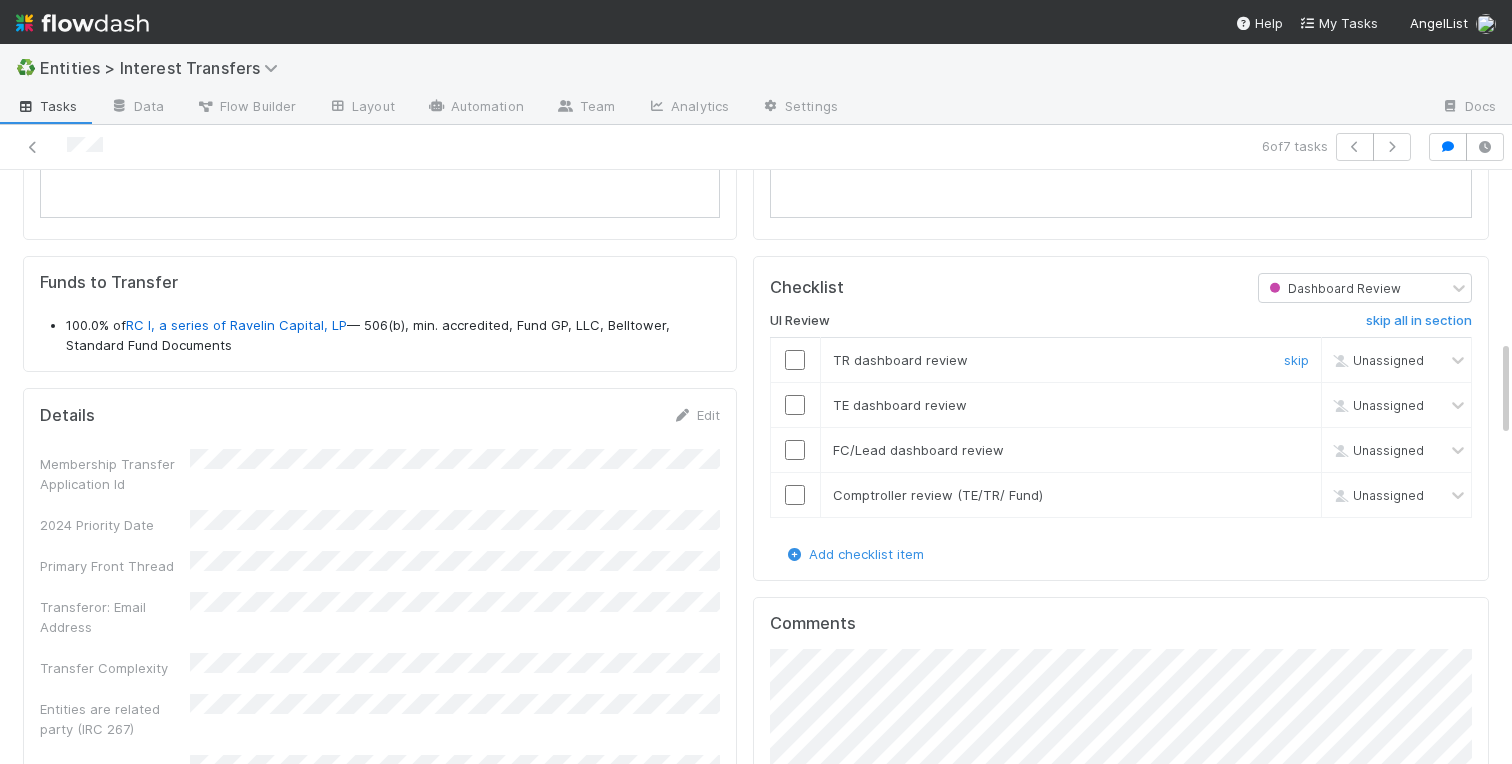 click at bounding box center (795, 360) 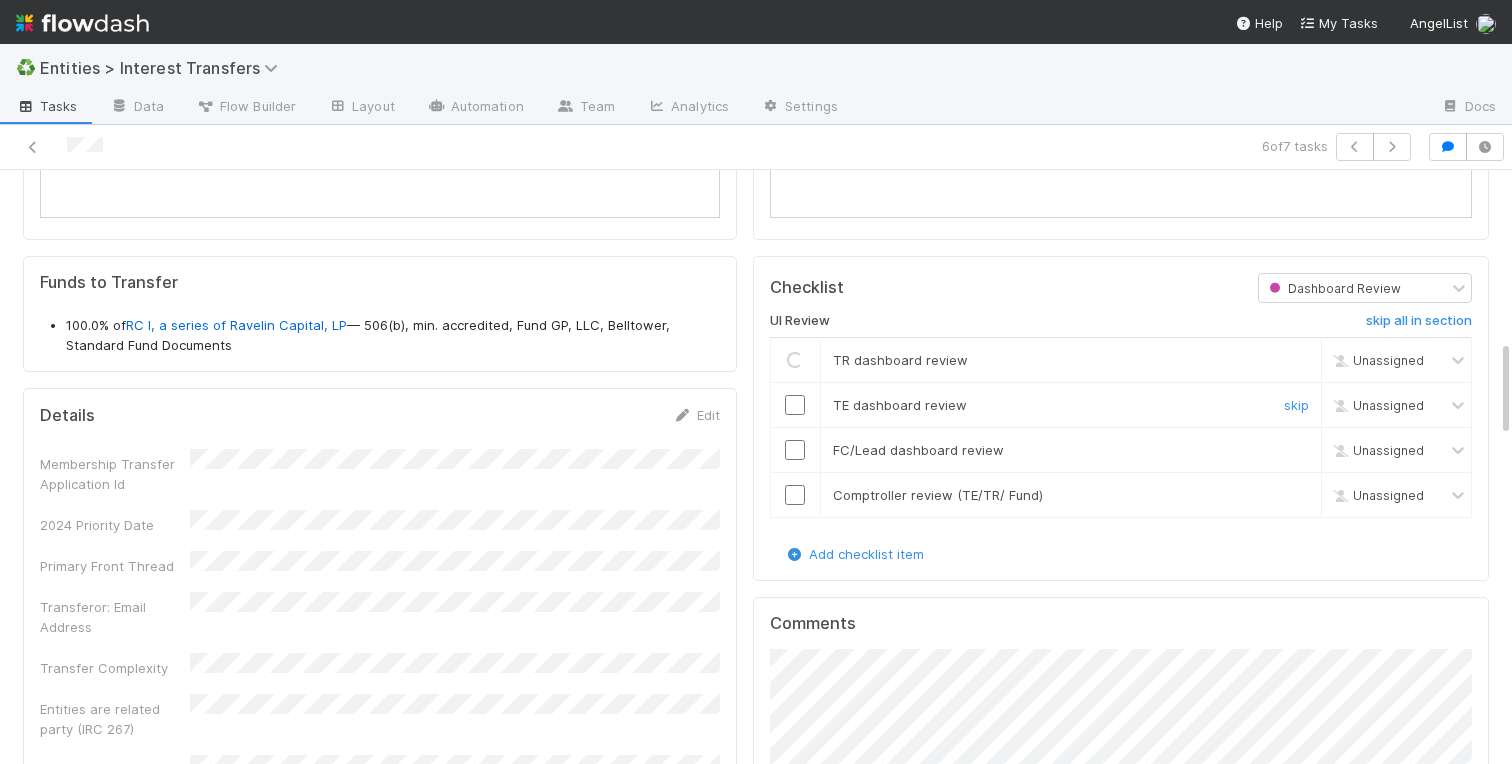click at bounding box center [795, 405] 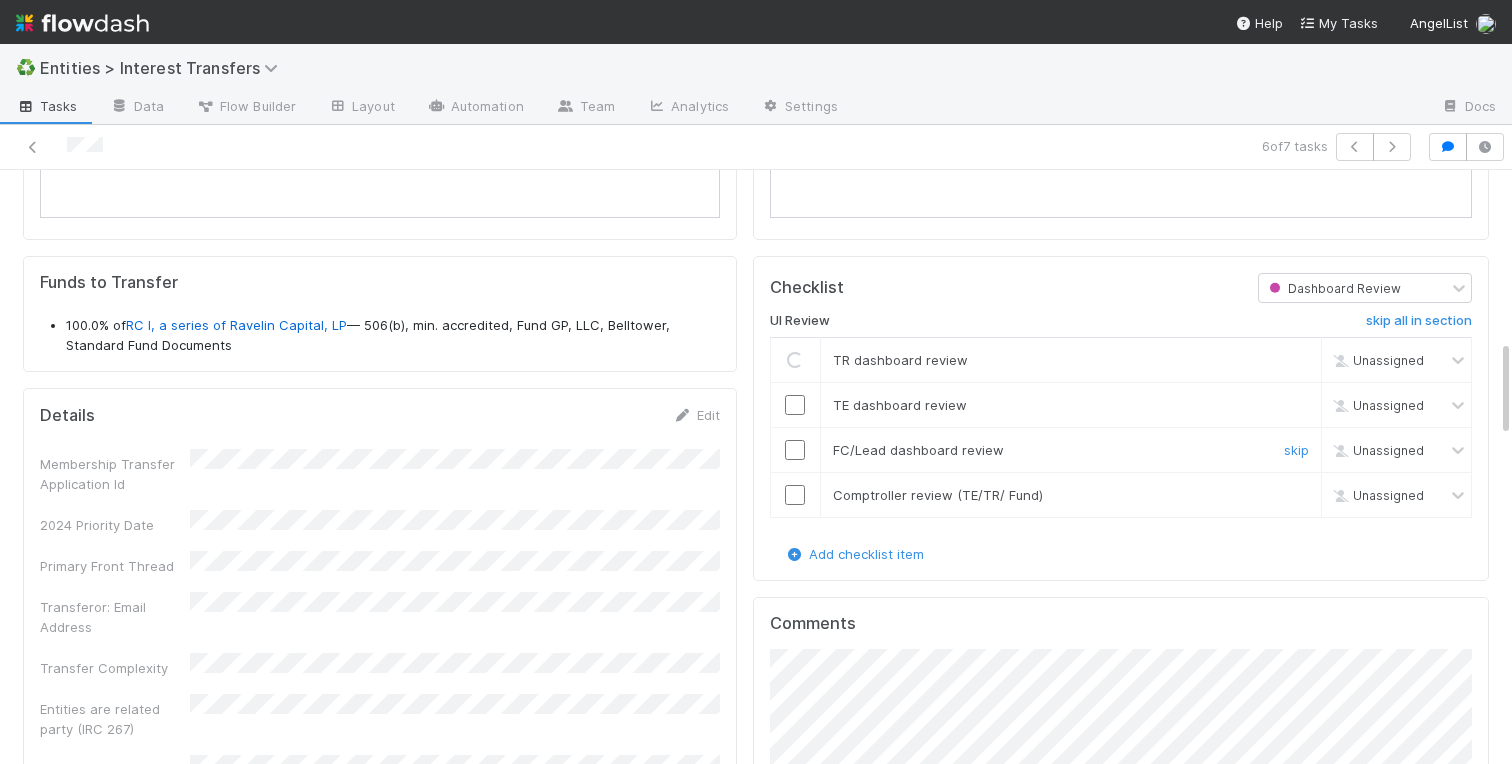 click at bounding box center (795, 450) 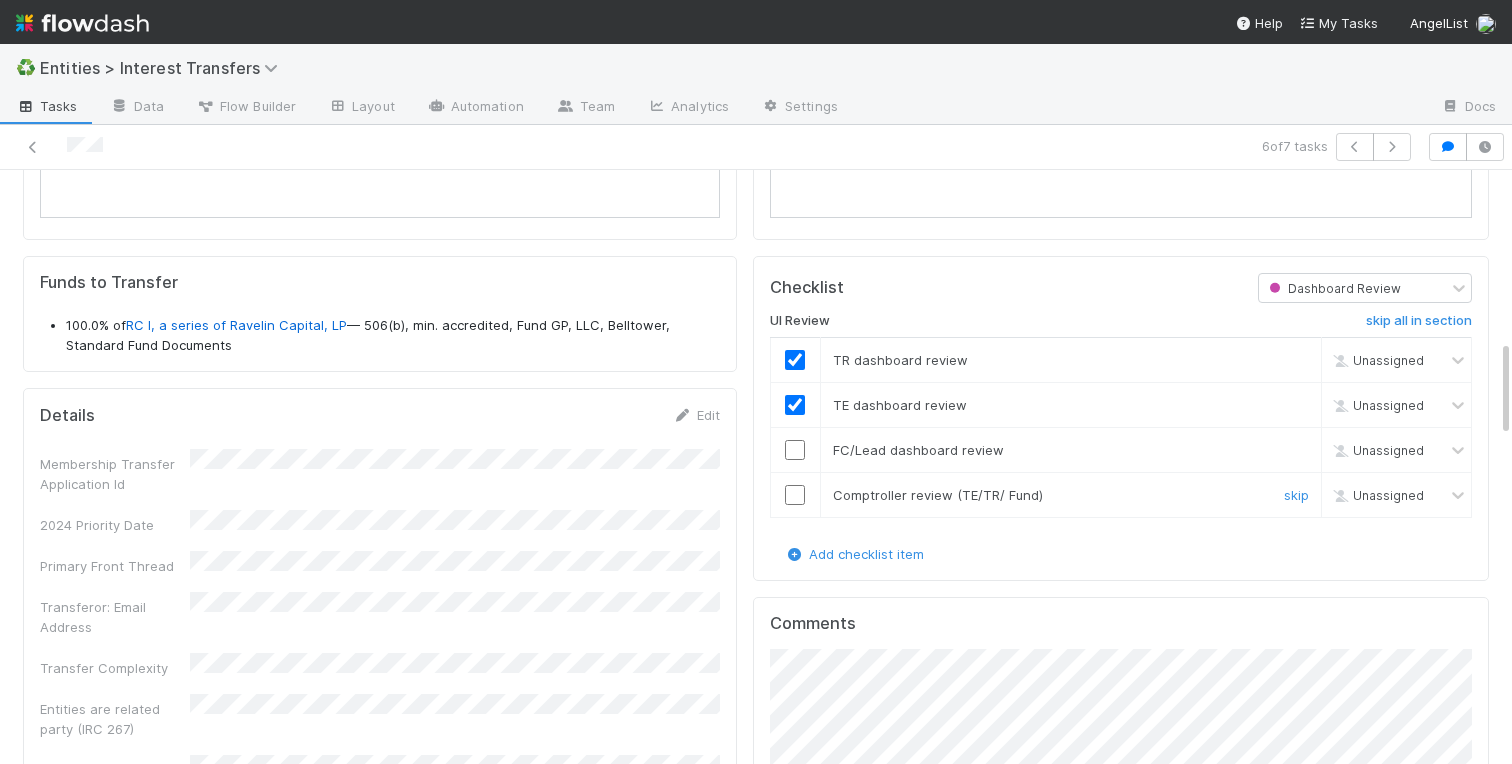 click at bounding box center [795, 495] 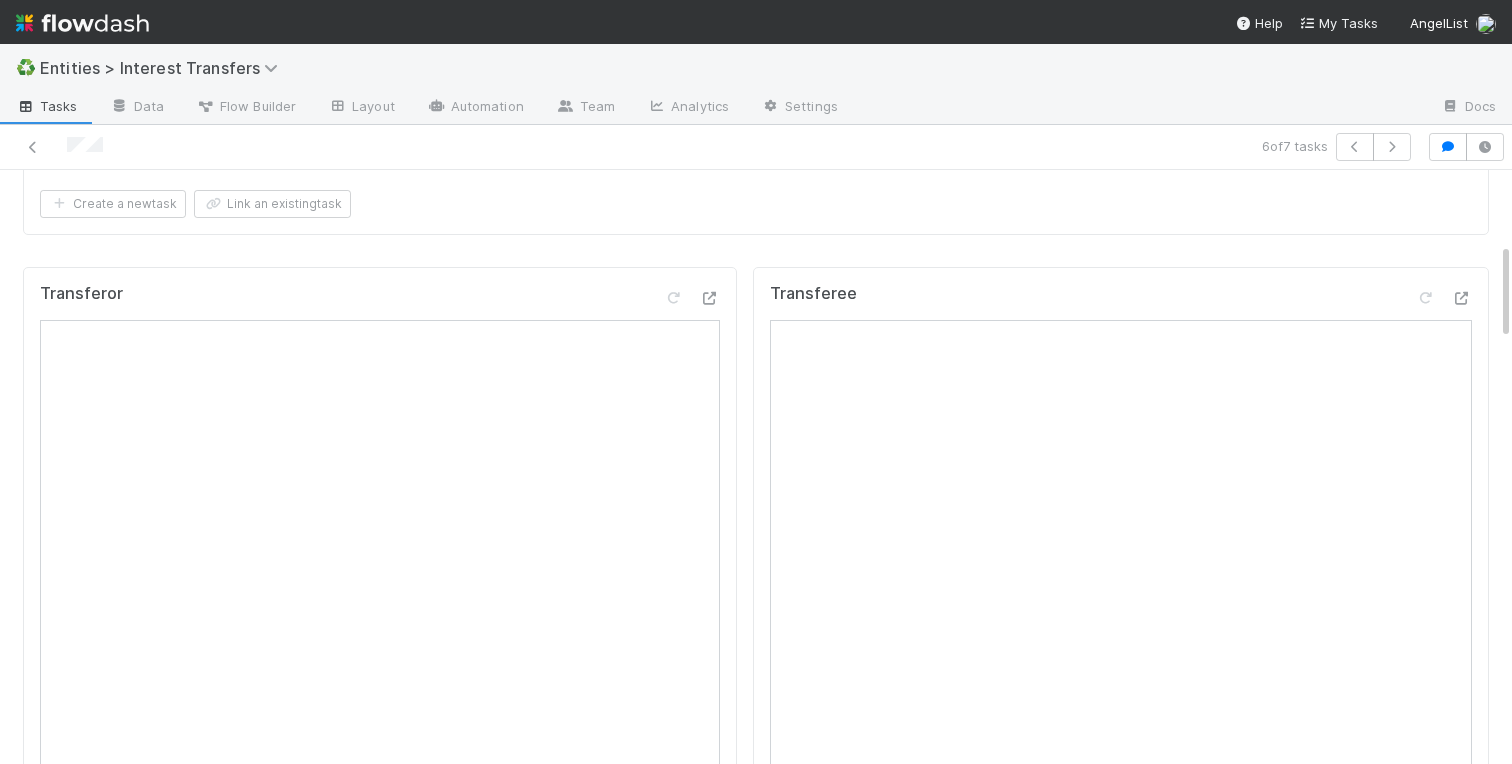 scroll, scrollTop: 448, scrollLeft: 0, axis: vertical 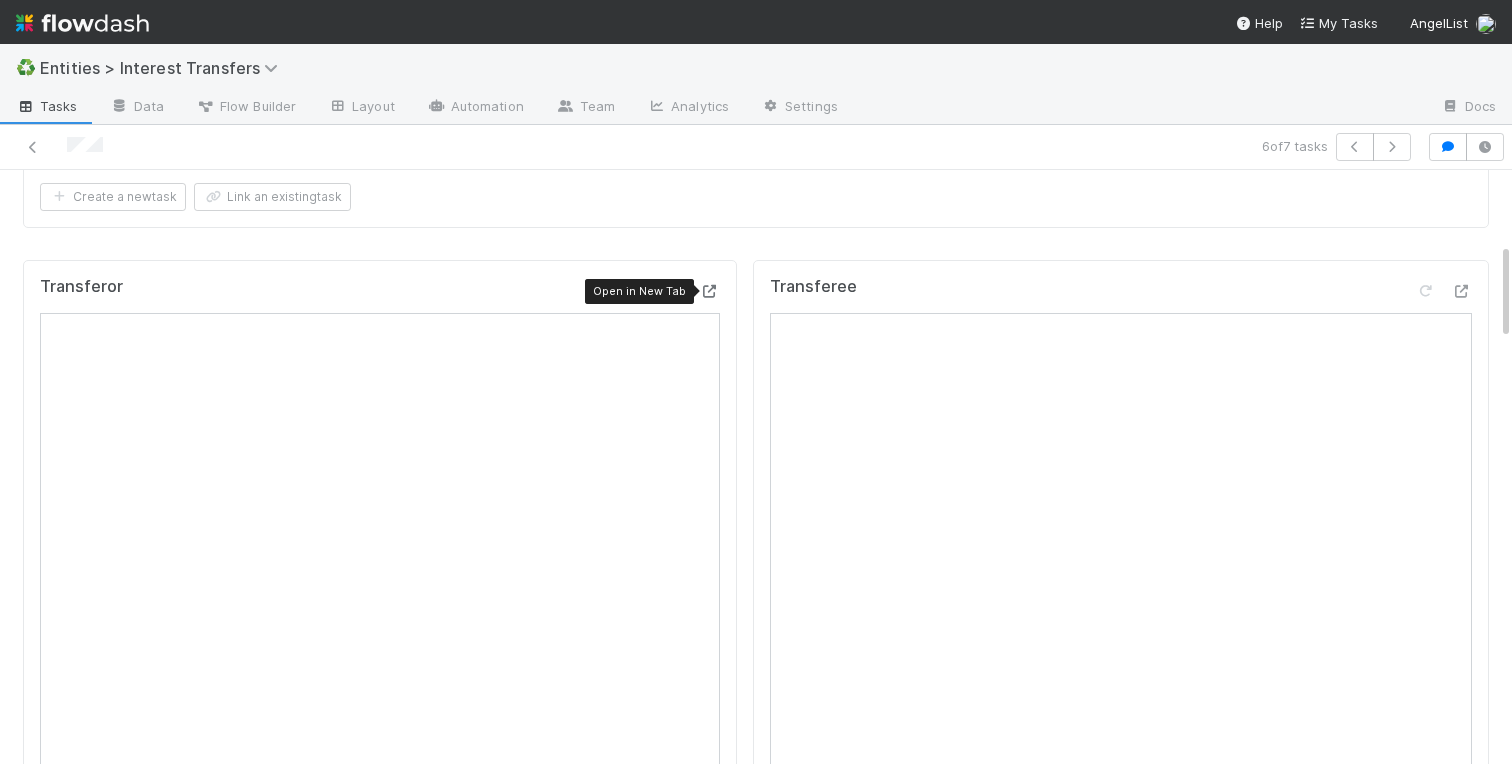 click at bounding box center [710, 291] 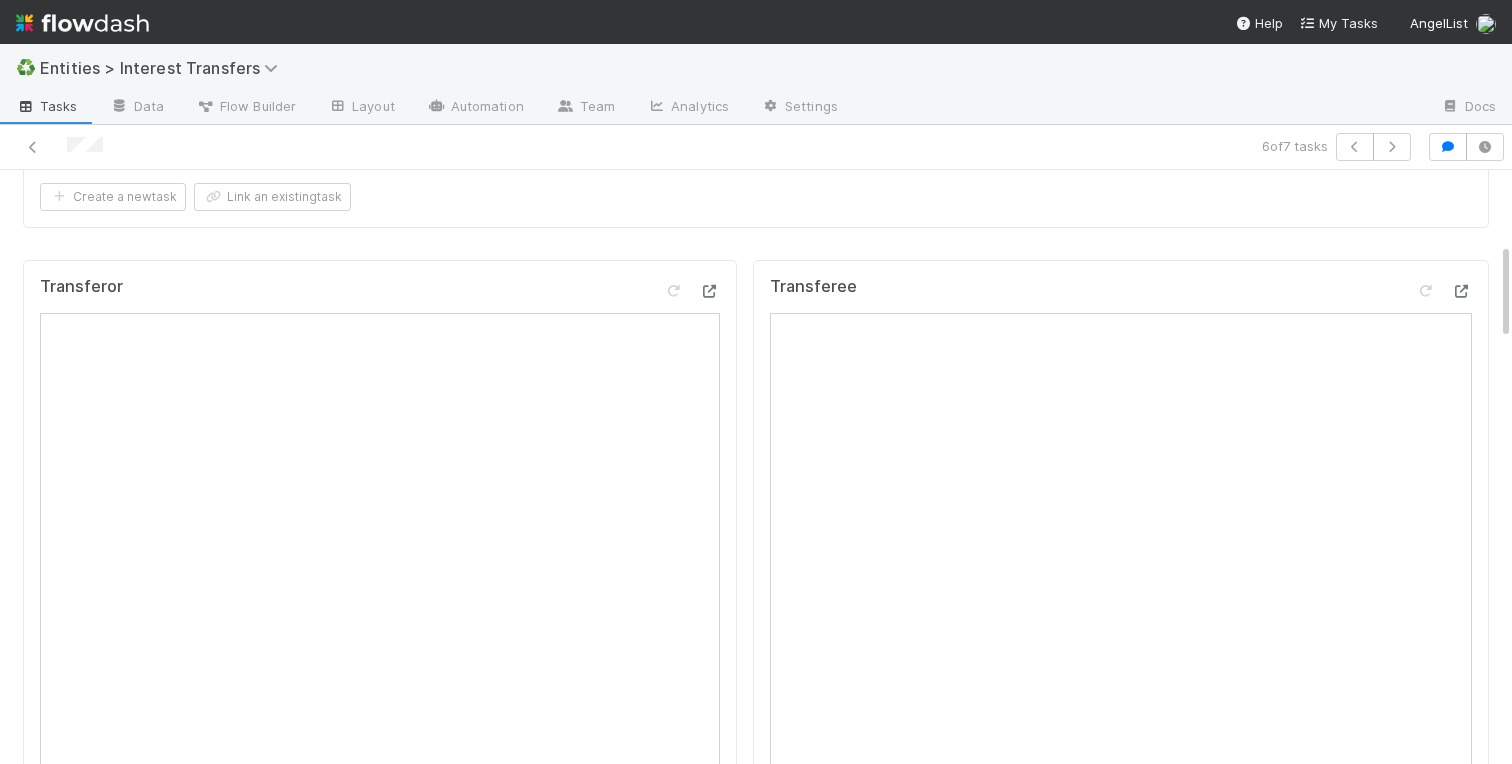 checkbox on "true" 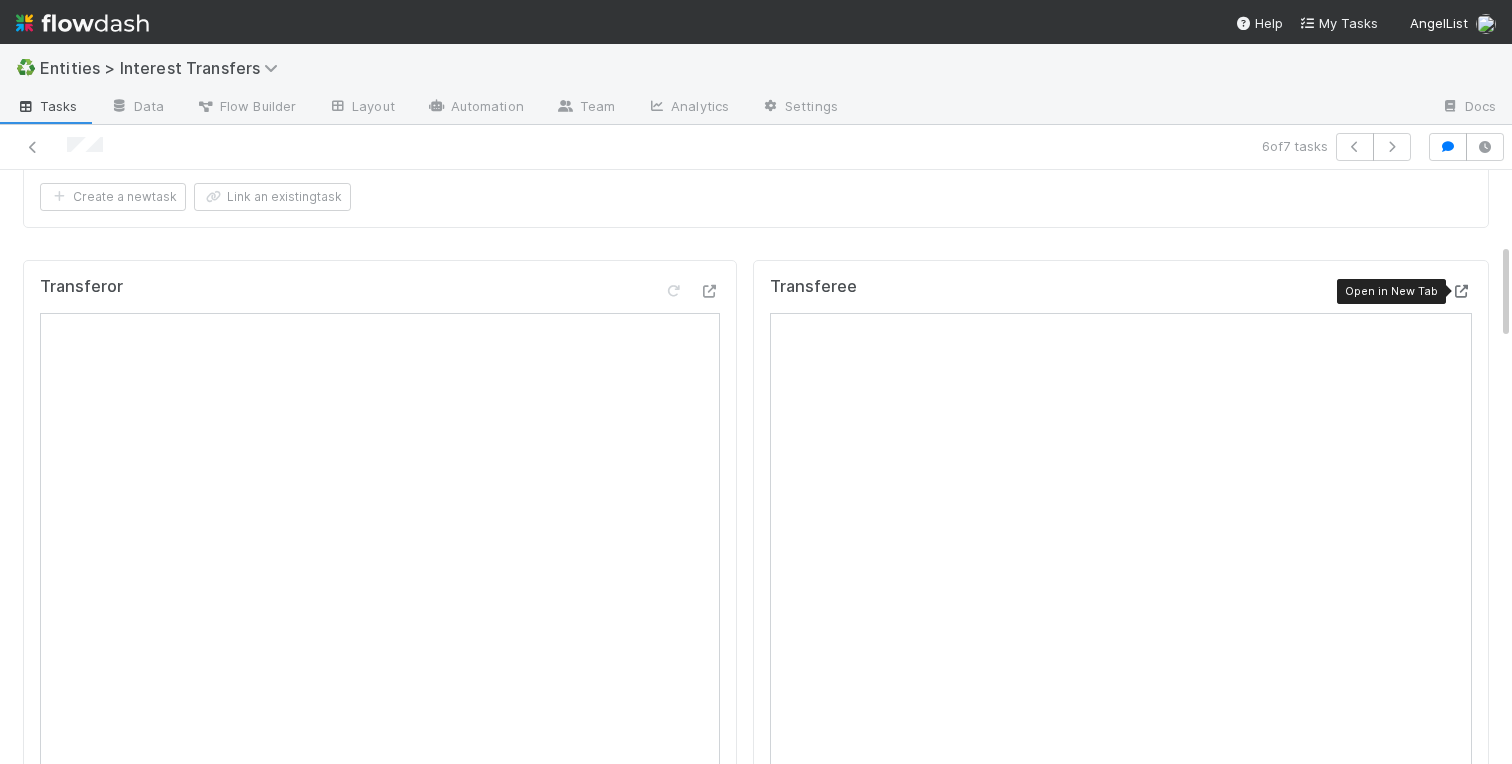 click at bounding box center [1462, 291] 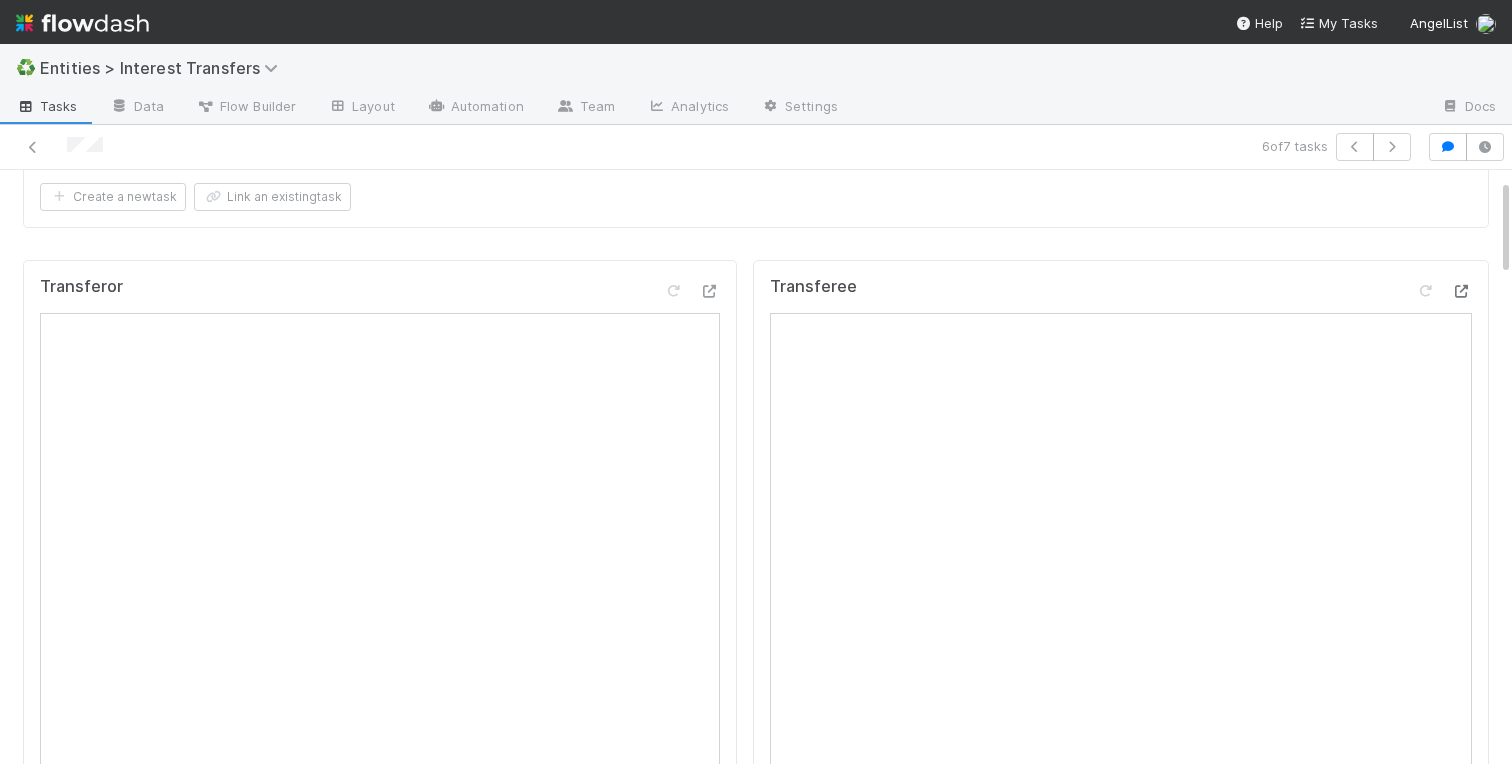scroll, scrollTop: 0, scrollLeft: 0, axis: both 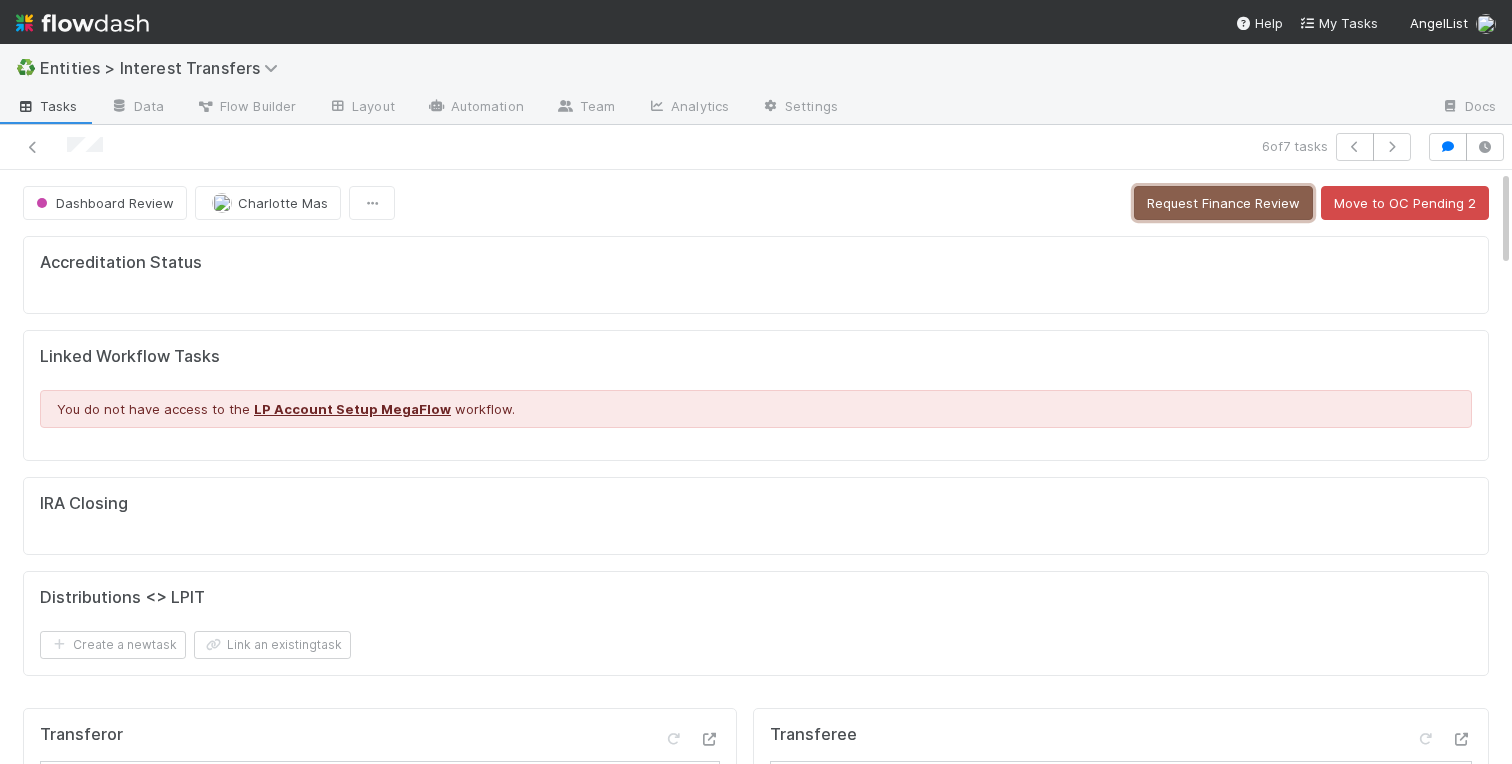 click on "Request Finance Review" at bounding box center [1223, 203] 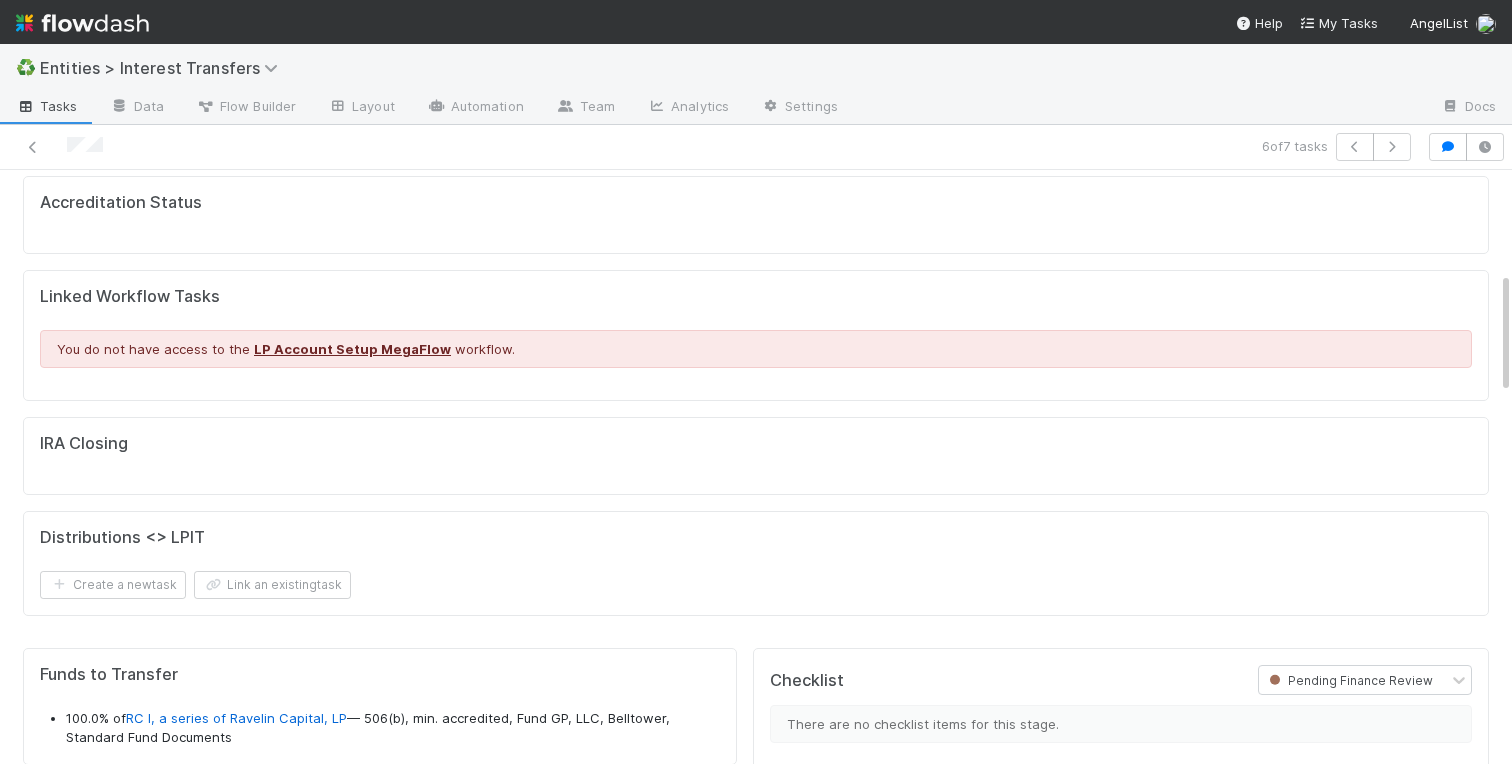 scroll, scrollTop: 0, scrollLeft: 0, axis: both 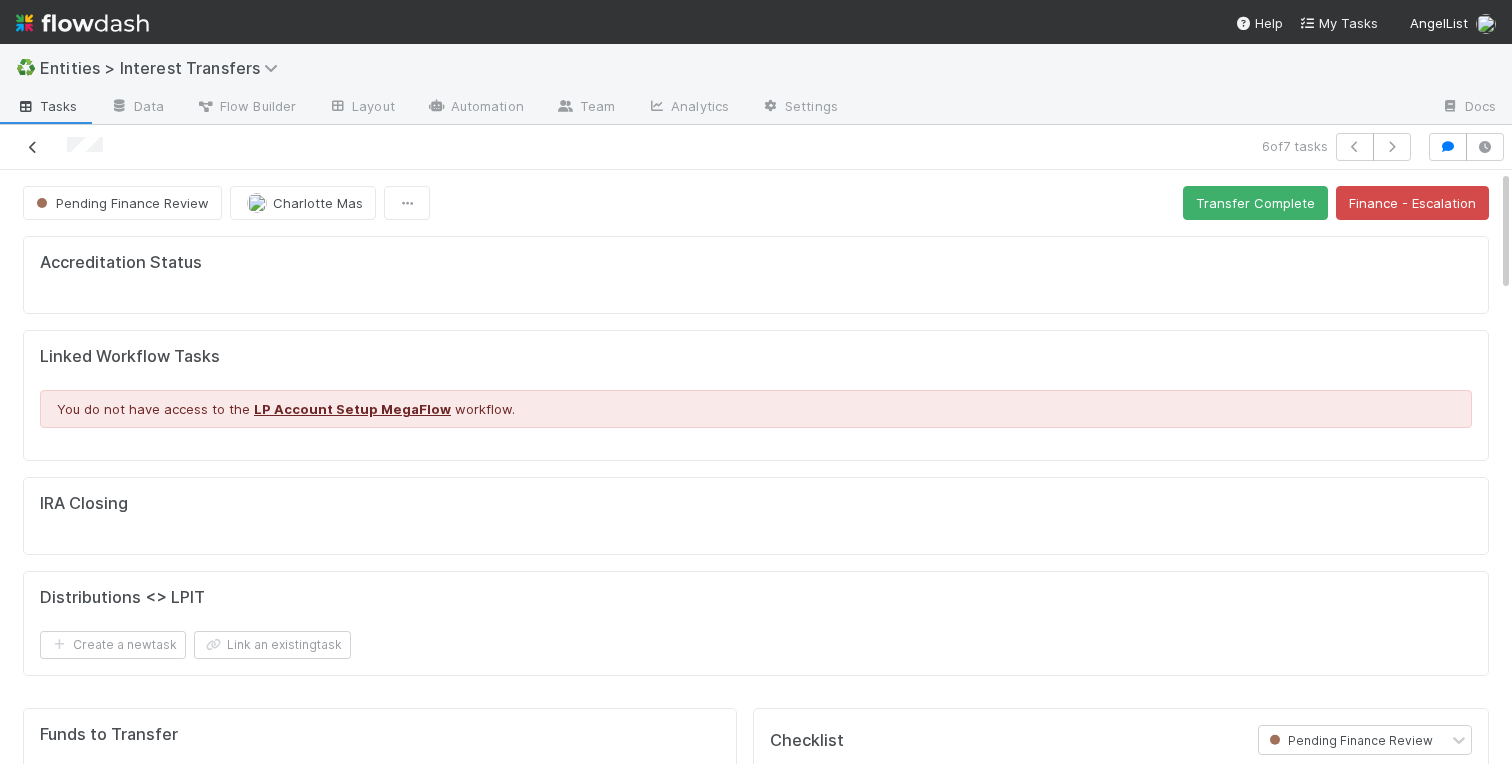 click at bounding box center [33, 147] 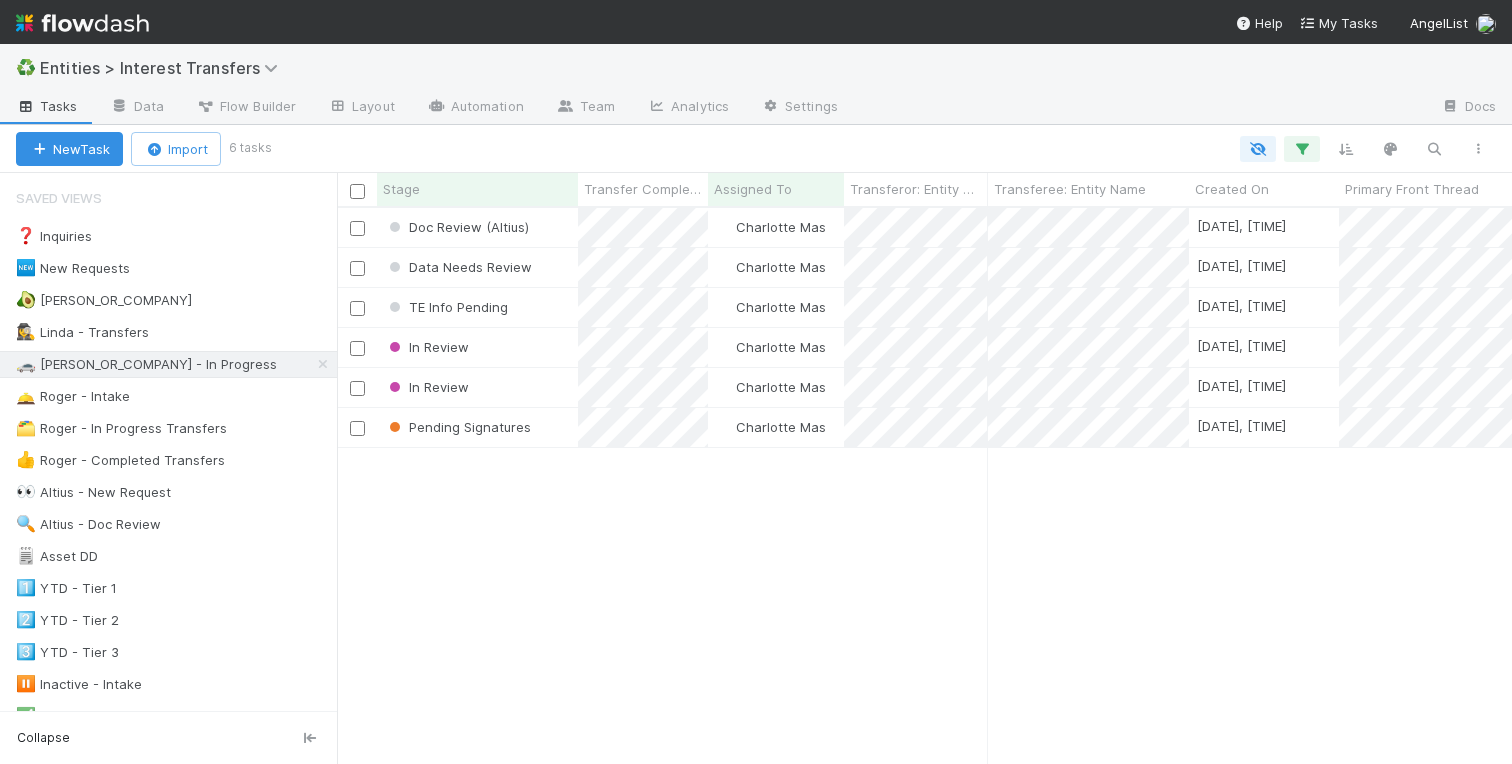 scroll, scrollTop: 0, scrollLeft: 1, axis: horizontal 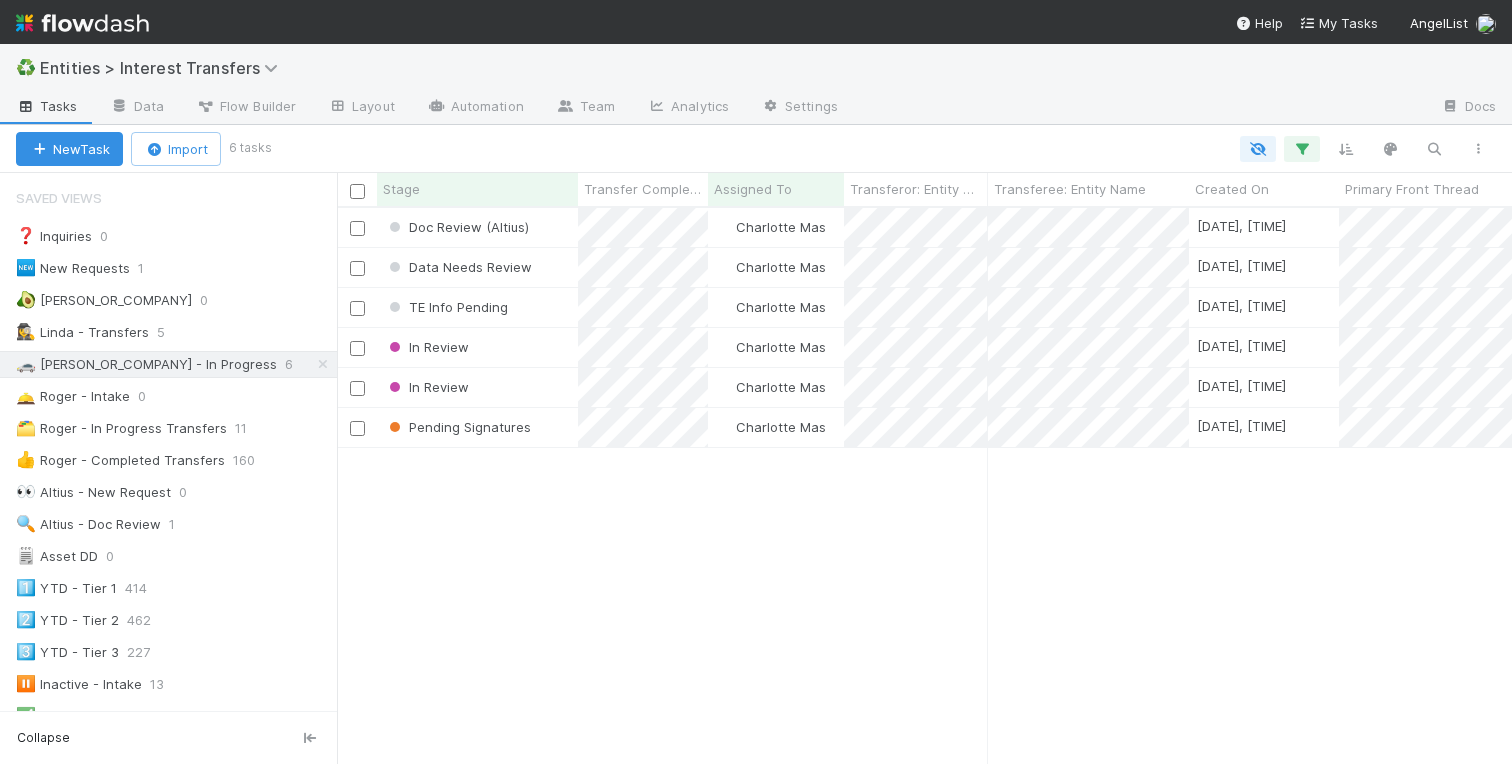 click on "Doc Review (Altius)  [PERSON_OR_COMPANY] [DATE], [TIME] [DATE], [TIME] 2 0 0 0   Data Needs Review [PERSON_OR_COMPANY] [DATE], [TIME] [DATE], [TIME] 0 0 0 0   TE Info Pending   [PERSON_OR_COMPANY] [DATE], [TIME] [DATE], [TIME] 0 0 0 0   In Review [PERSON_OR_COMPANY] [DATE], [TIME] [DATE], [TIME] 2 0 0 0   In Review [PERSON_OR_COMPANY] [DATE], [TIME] [DATE], [TIME] 2 0 0 0   Pending Signatures [PERSON_OR_COMPANY] [DATE], [TIME] [DATE], [TIME] 1 0 0 0" at bounding box center (924, 485) 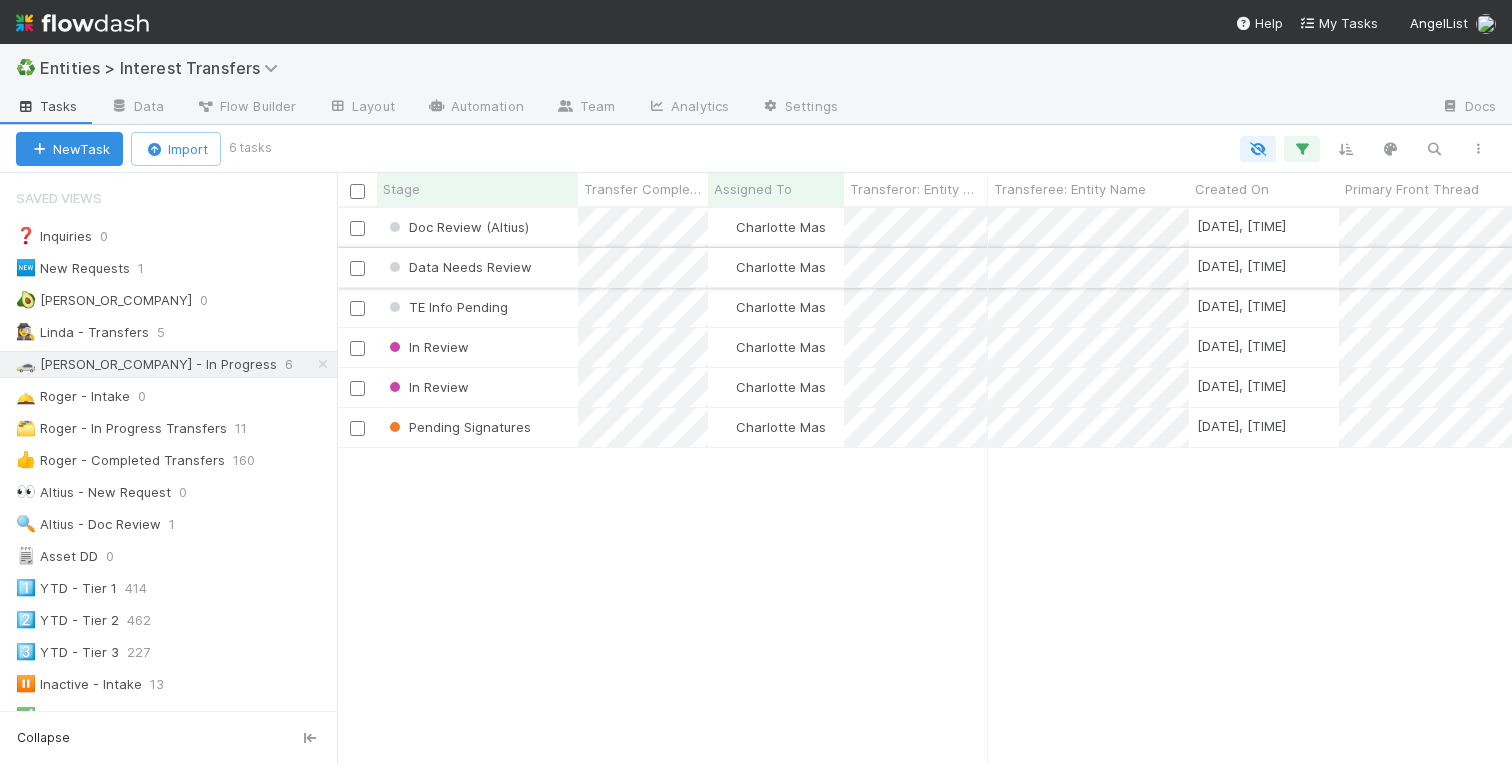 click on "Data Needs Review" at bounding box center [477, 267] 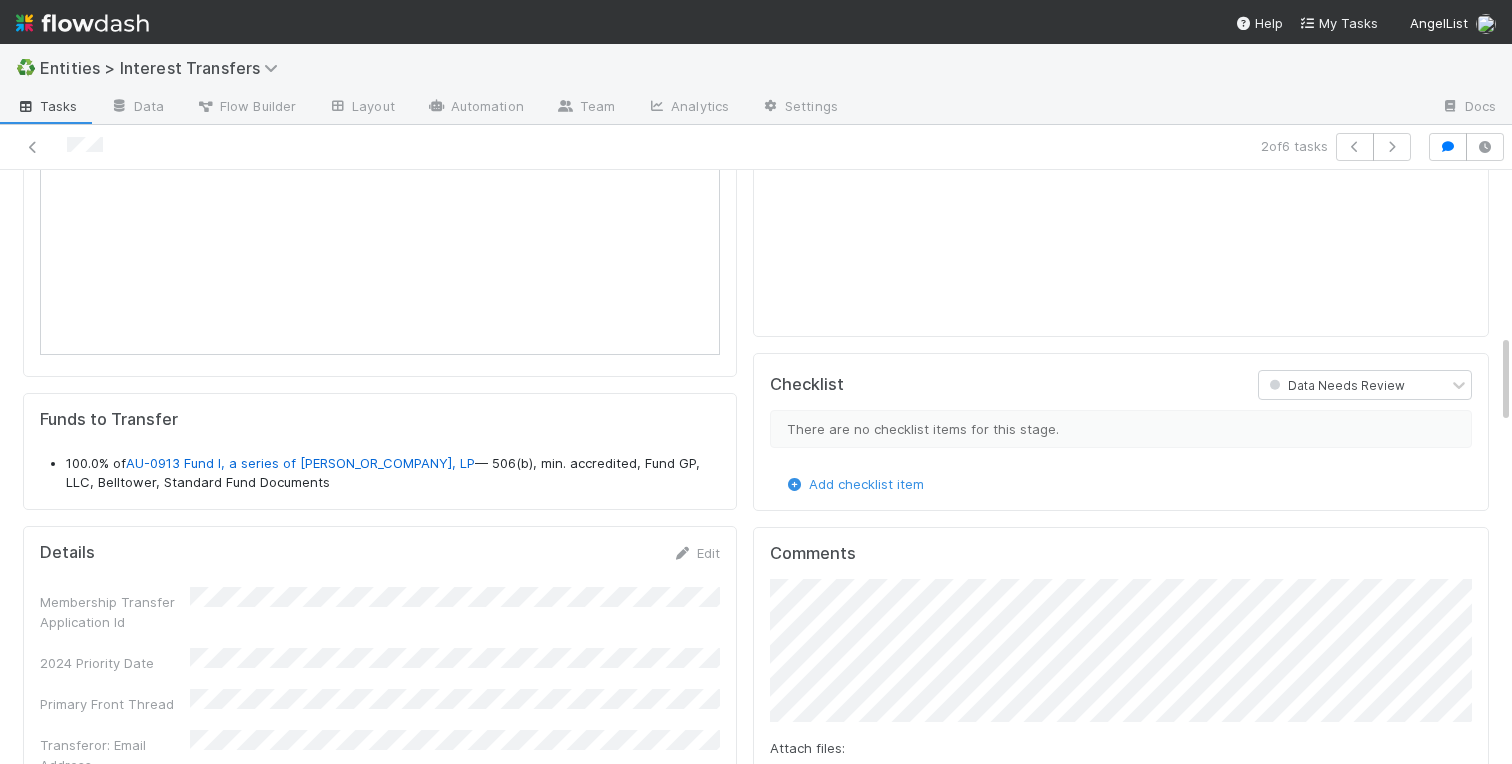 scroll, scrollTop: 1108, scrollLeft: 0, axis: vertical 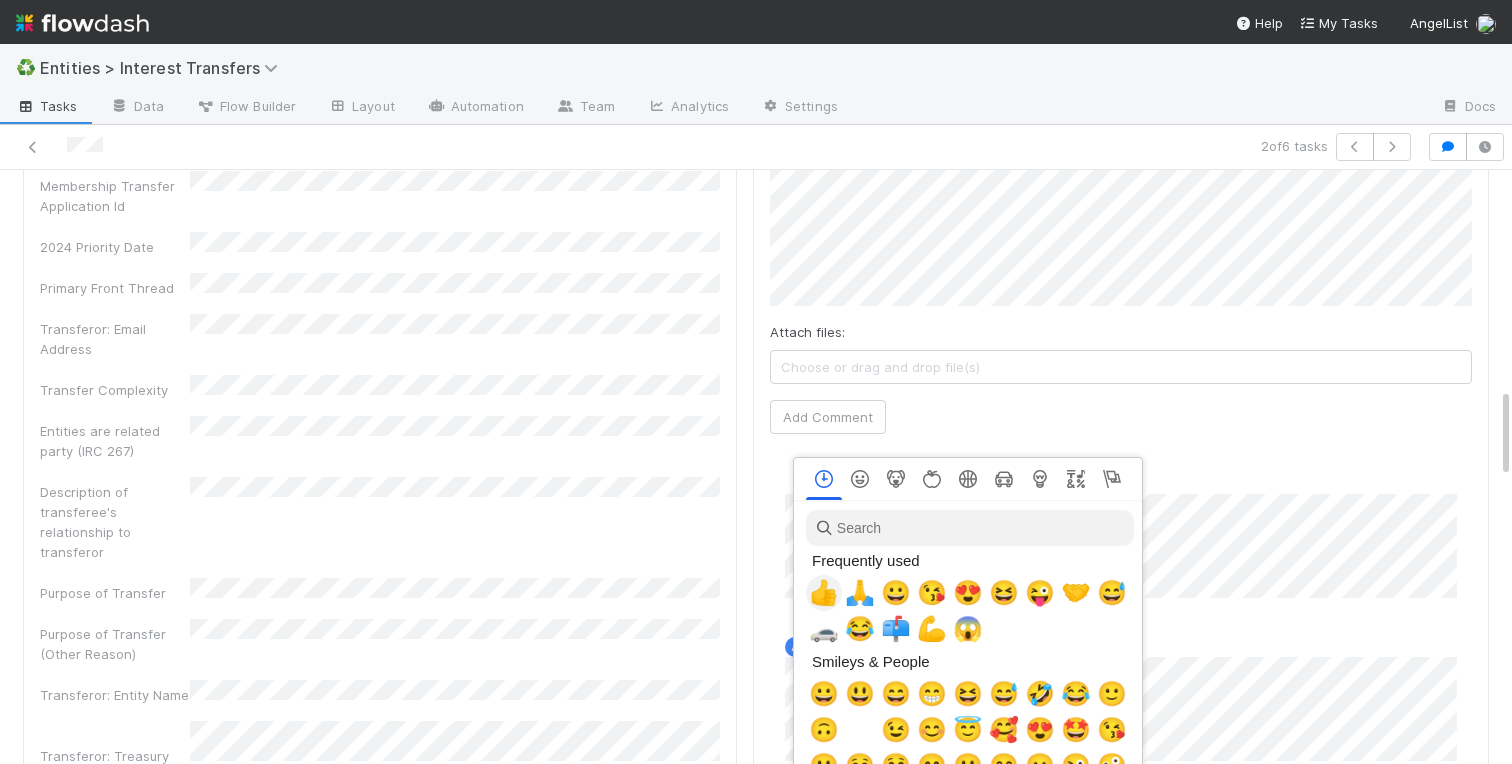 click on "👍" at bounding box center [824, 593] 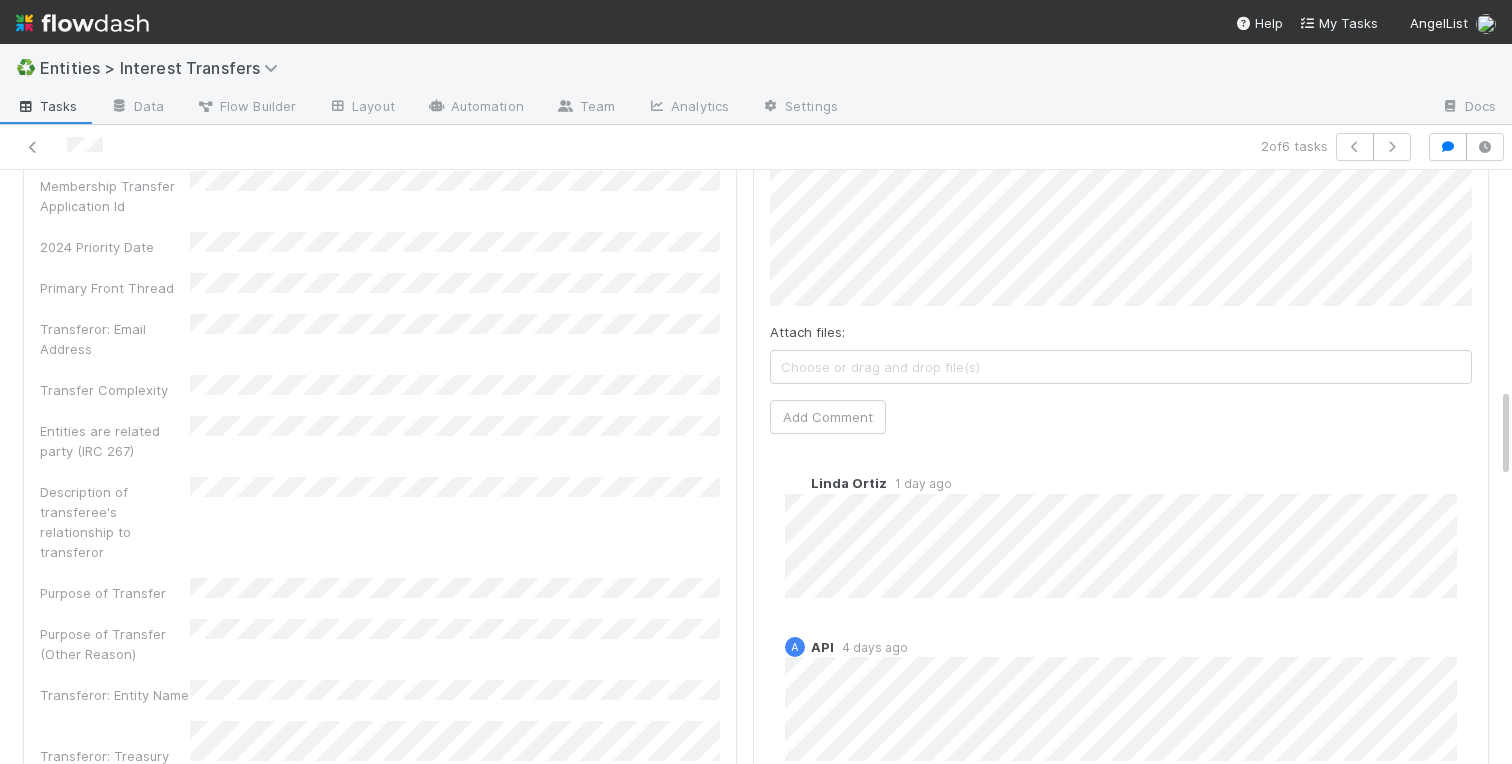 click on "Comments Attach files: Choose or drag and drop file(s) Add Comment [PERSON_OR_COMPANY] [TIME] ago   A API [TIME] ago" at bounding box center [1121, 456] 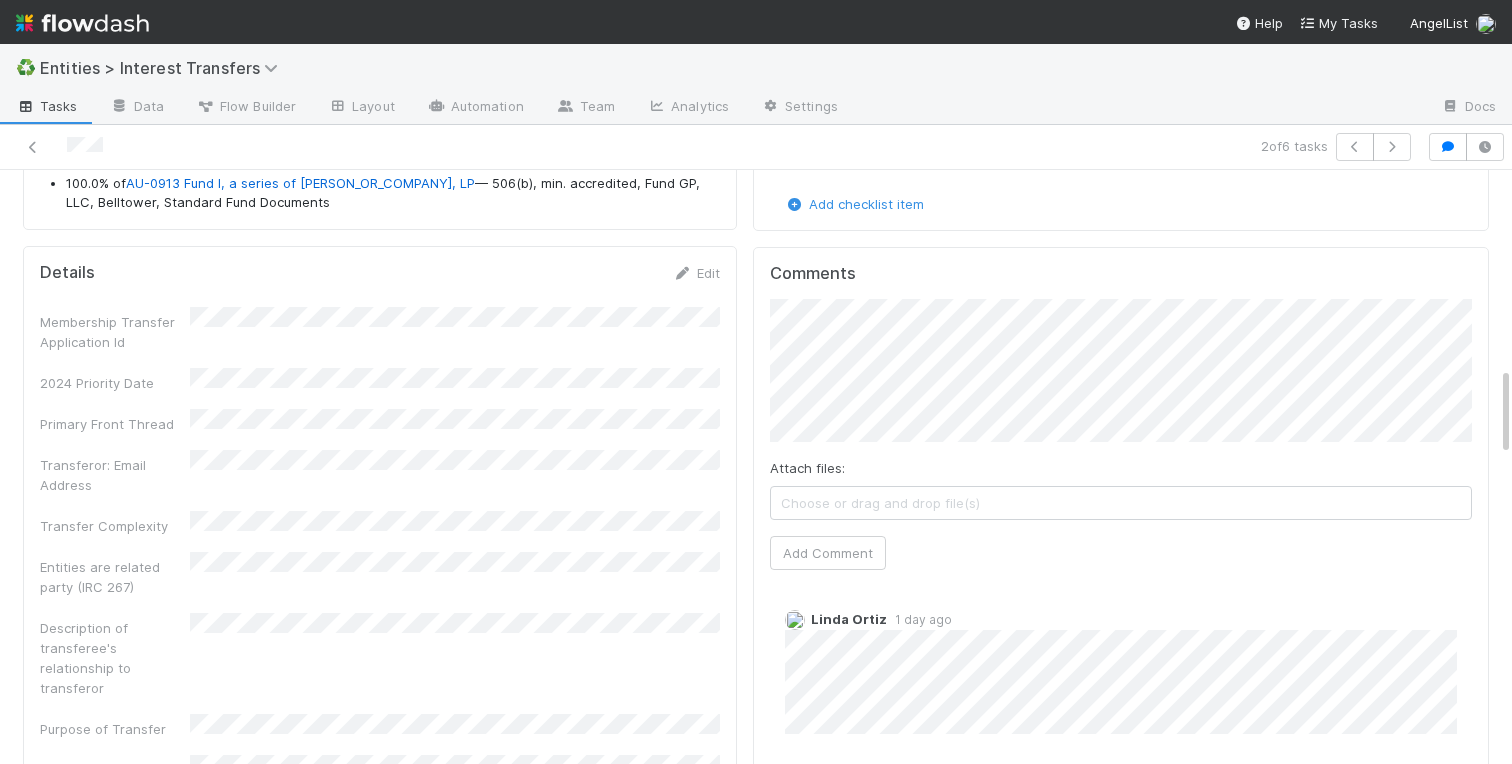 scroll, scrollTop: 1297, scrollLeft: 0, axis: vertical 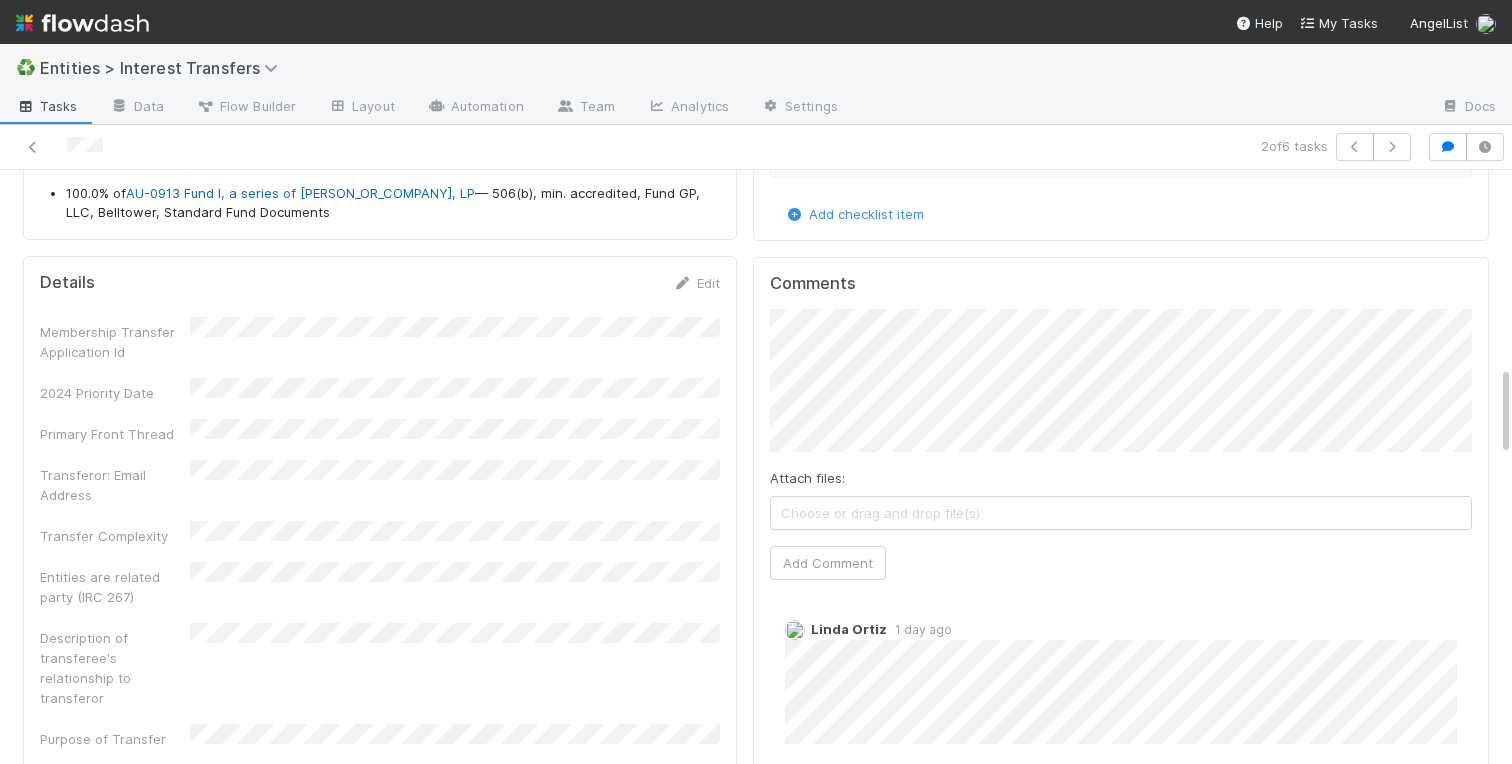 click on "Membership Transfer Application Id  2024 Priority Date  Primary Front Thread  Transferor: Email Address  Transfer Complexity    Entities are related party (IRC 267)  Description of transferee's relationship to transferor  Purpose of Transfer  Purpose of Transfer (Other Reason)  Transferor: Entity Name  Transferor: Treasury Profile  Transferor: Entity Id  Transferor: Entity Type  Transferor: Signatory Name  Transferee: Entity Name  Transferee: Signatory Name  Transferee: Entity Id  Transferee: Treasury Profile  Transferee: Email Address  Transferee Invited At  Transferee Invitation Link  Lead(s) Invited At  Requested Transfer Effective Date   Transfer Agreements  BYOD - Template  DocuSign URL  Signed Agreements  Other Supporting Documentation  Link to Comptroller  Standard Transfer  Fractional %  # of Follow Ups  Created On Updated On Legal Launchpad Ticket  Tax Consult Ticket   OC Ticket   Transferor: Funds to Transfer  Original Owner (OOO)  Membership Transfer Request Id  Finance Ticket  DD" at bounding box center (380, 1390) 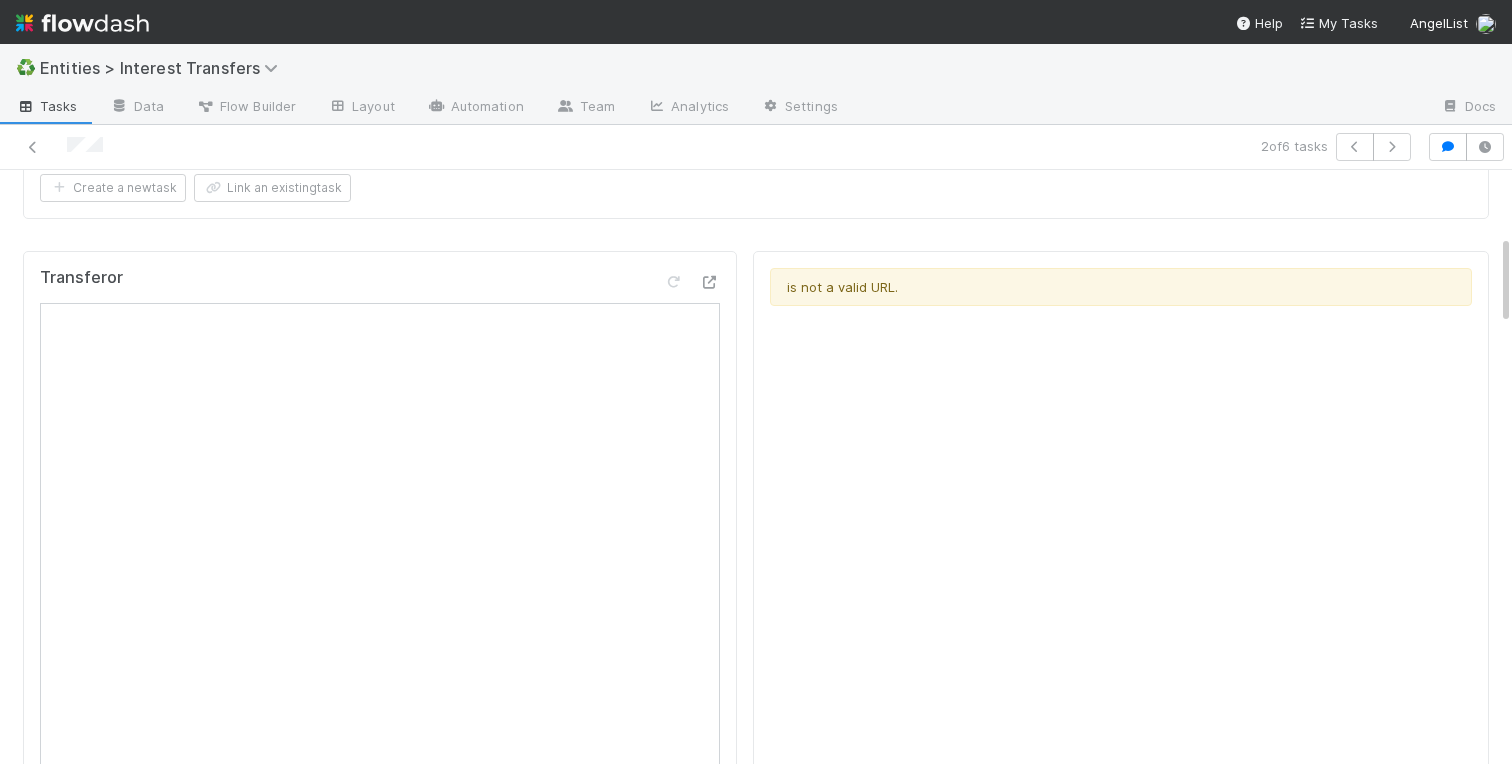 scroll, scrollTop: 0, scrollLeft: 0, axis: both 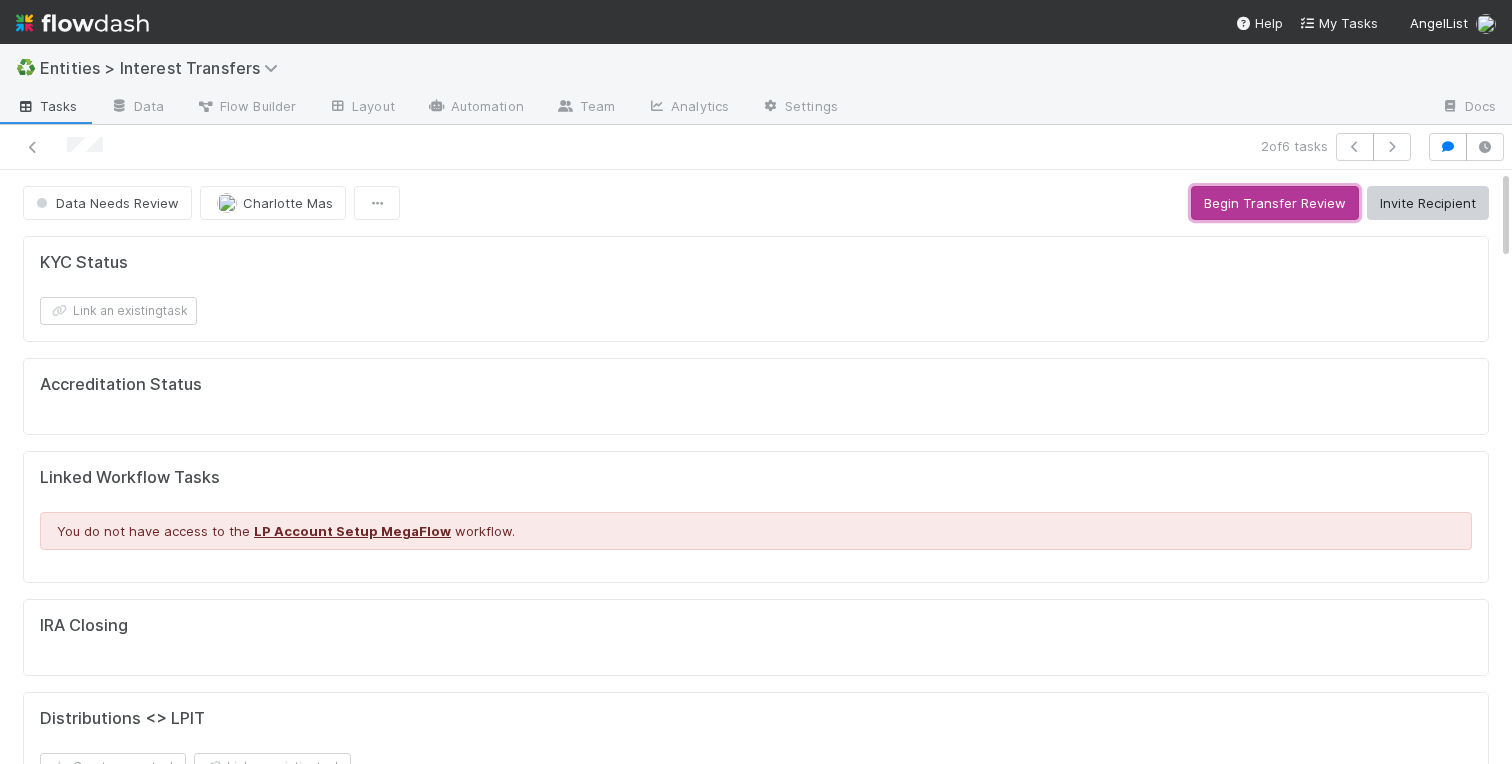 click on "Begin Transfer Review" at bounding box center [1275, 203] 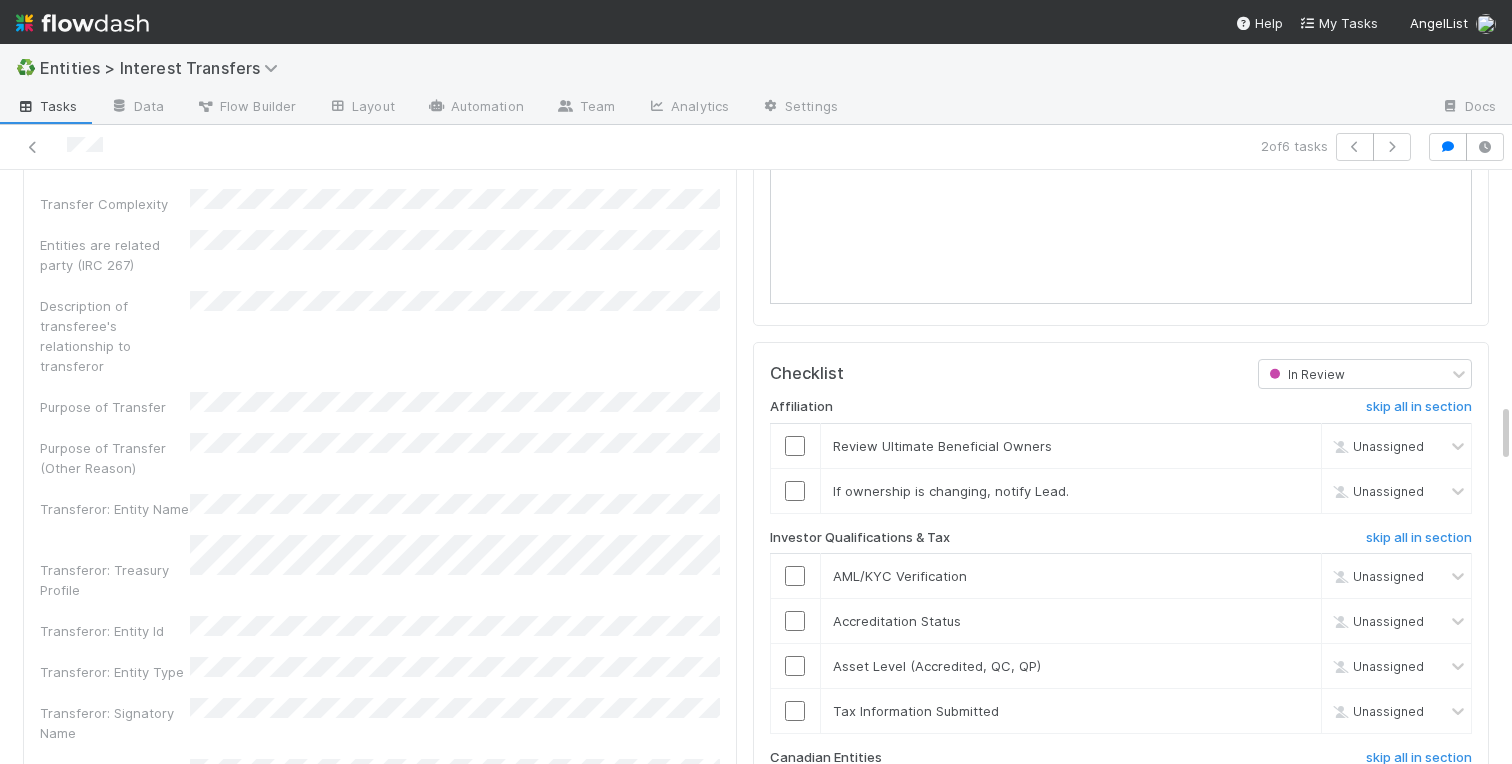 scroll, scrollTop: 2239, scrollLeft: 0, axis: vertical 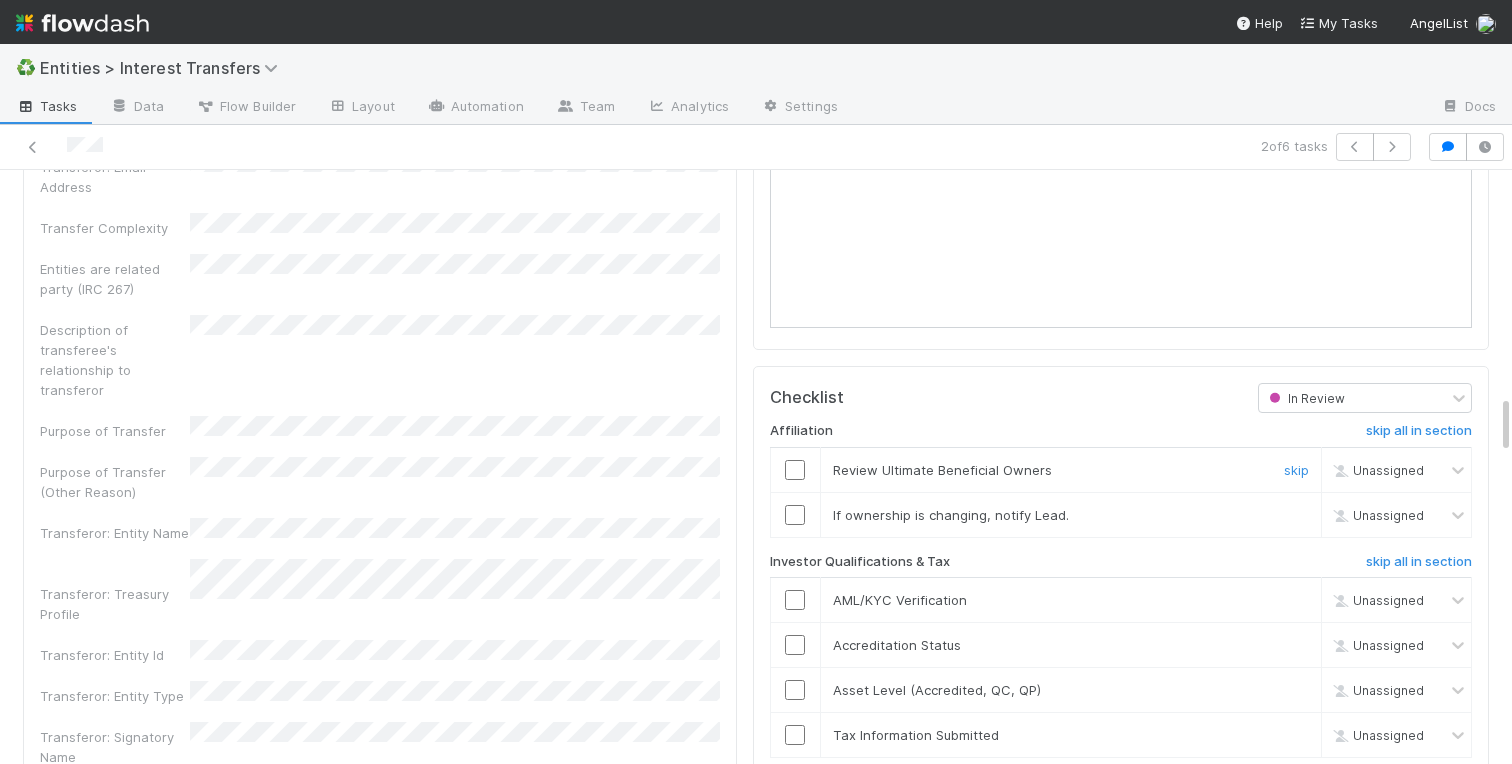 click at bounding box center (795, 470) 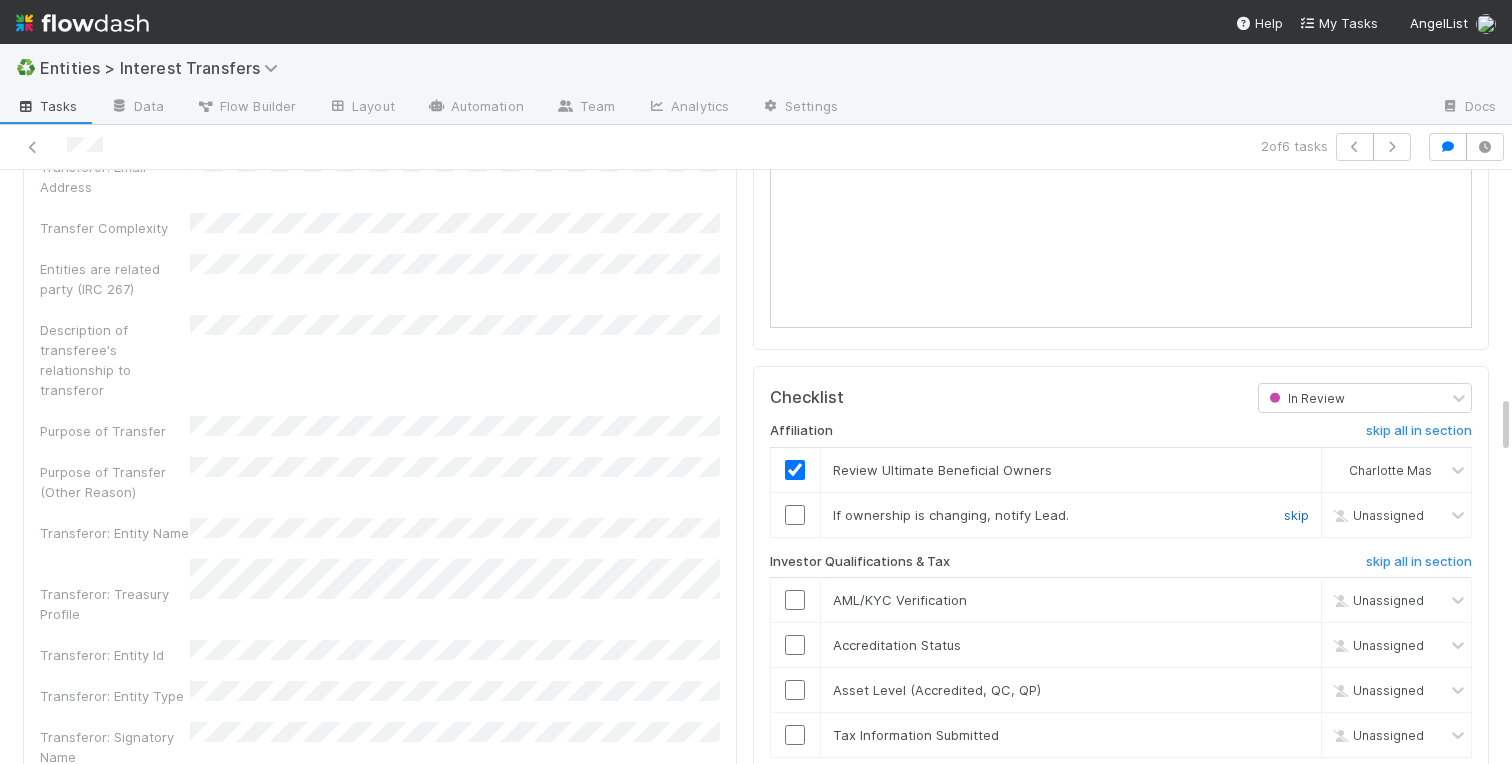 click on "skip" at bounding box center (1296, 515) 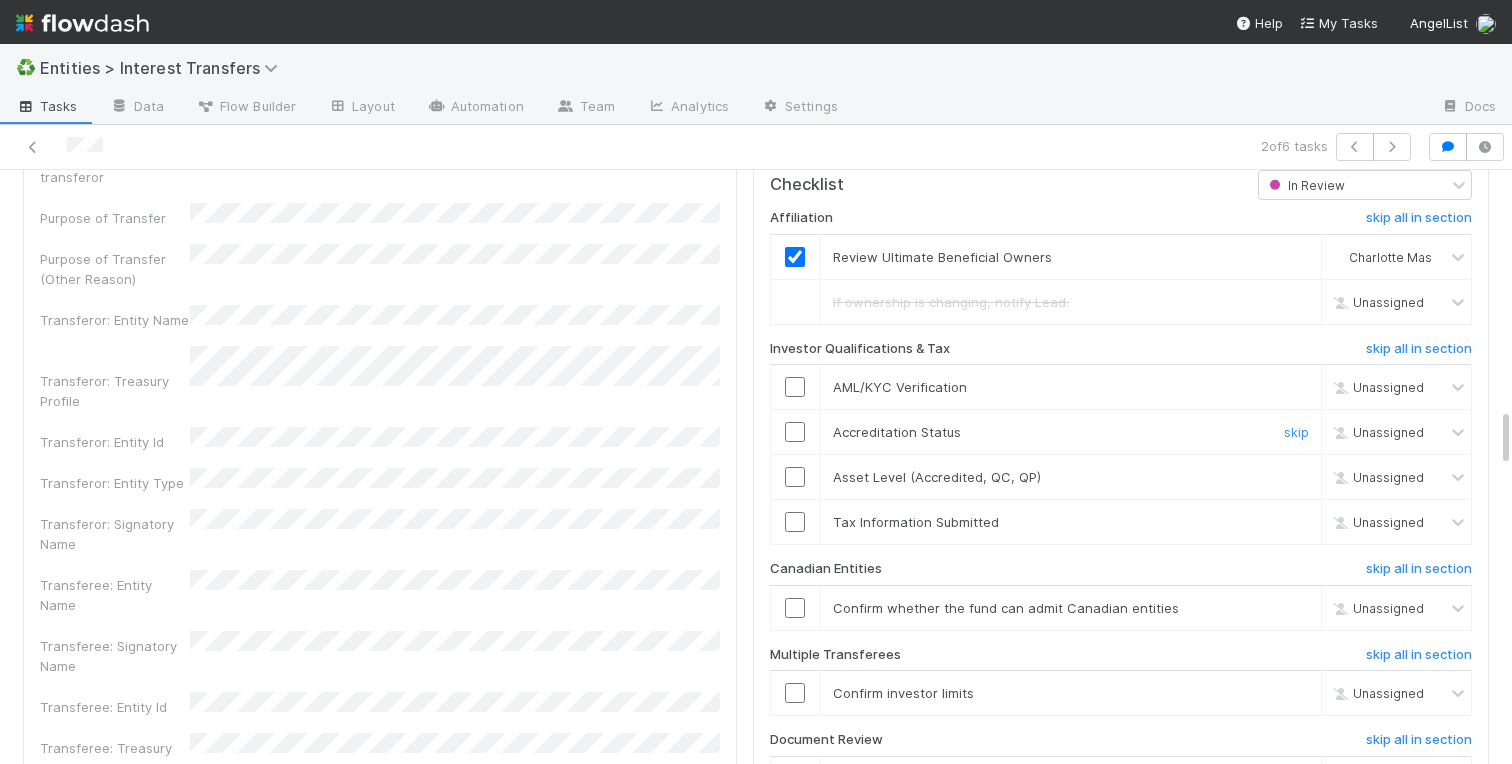 scroll, scrollTop: 2471, scrollLeft: 0, axis: vertical 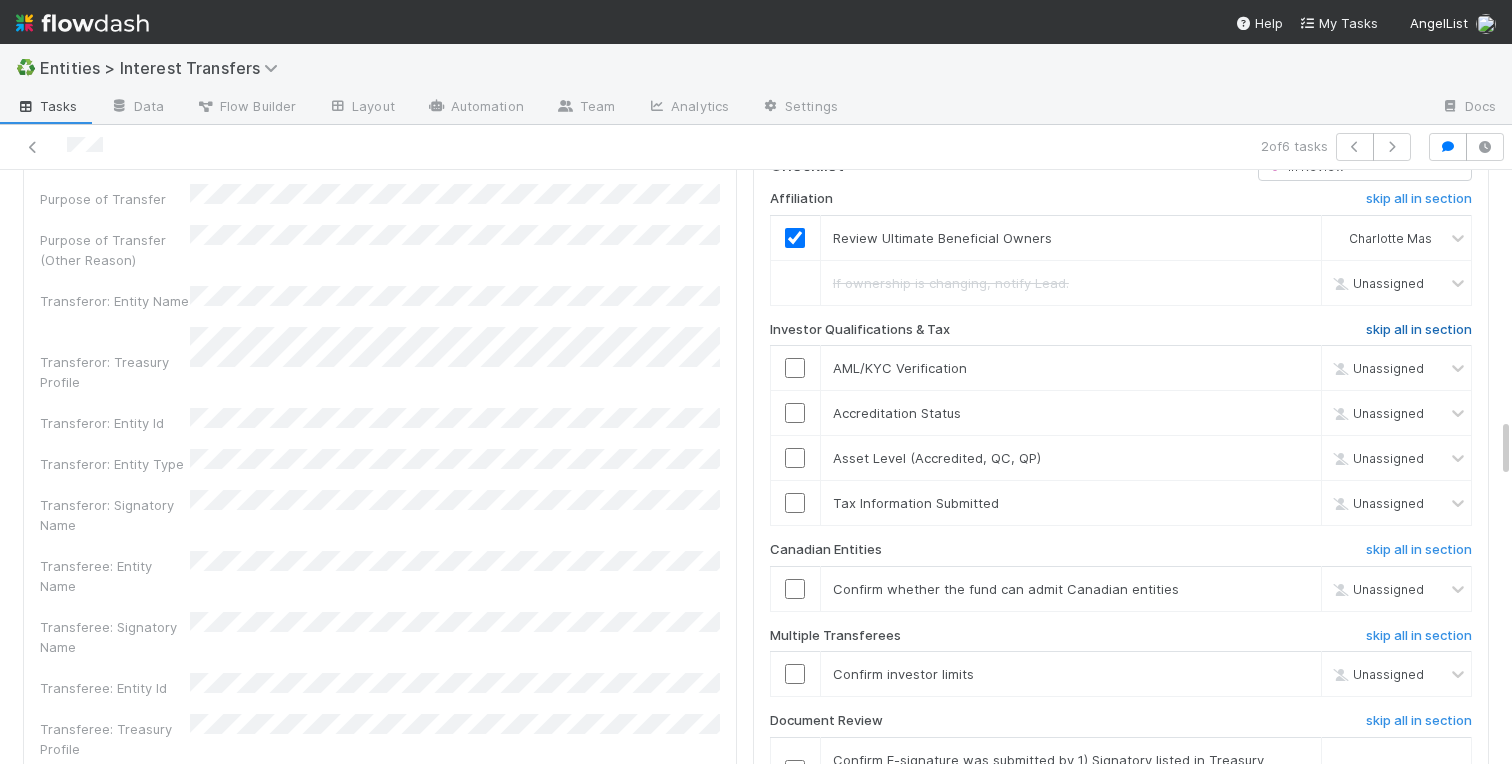 click on "skip all in section" at bounding box center [1419, 330] 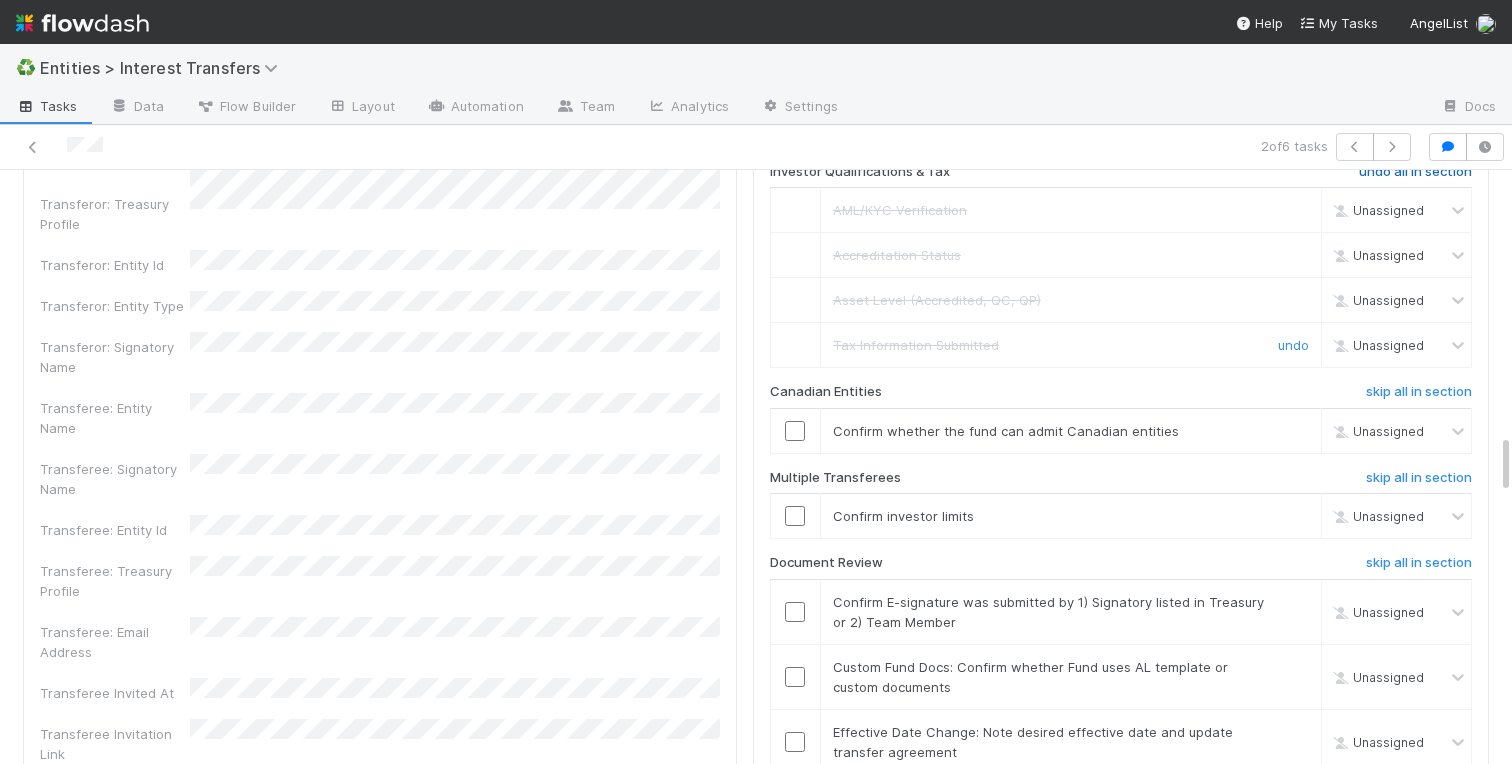 scroll, scrollTop: 2655, scrollLeft: 0, axis: vertical 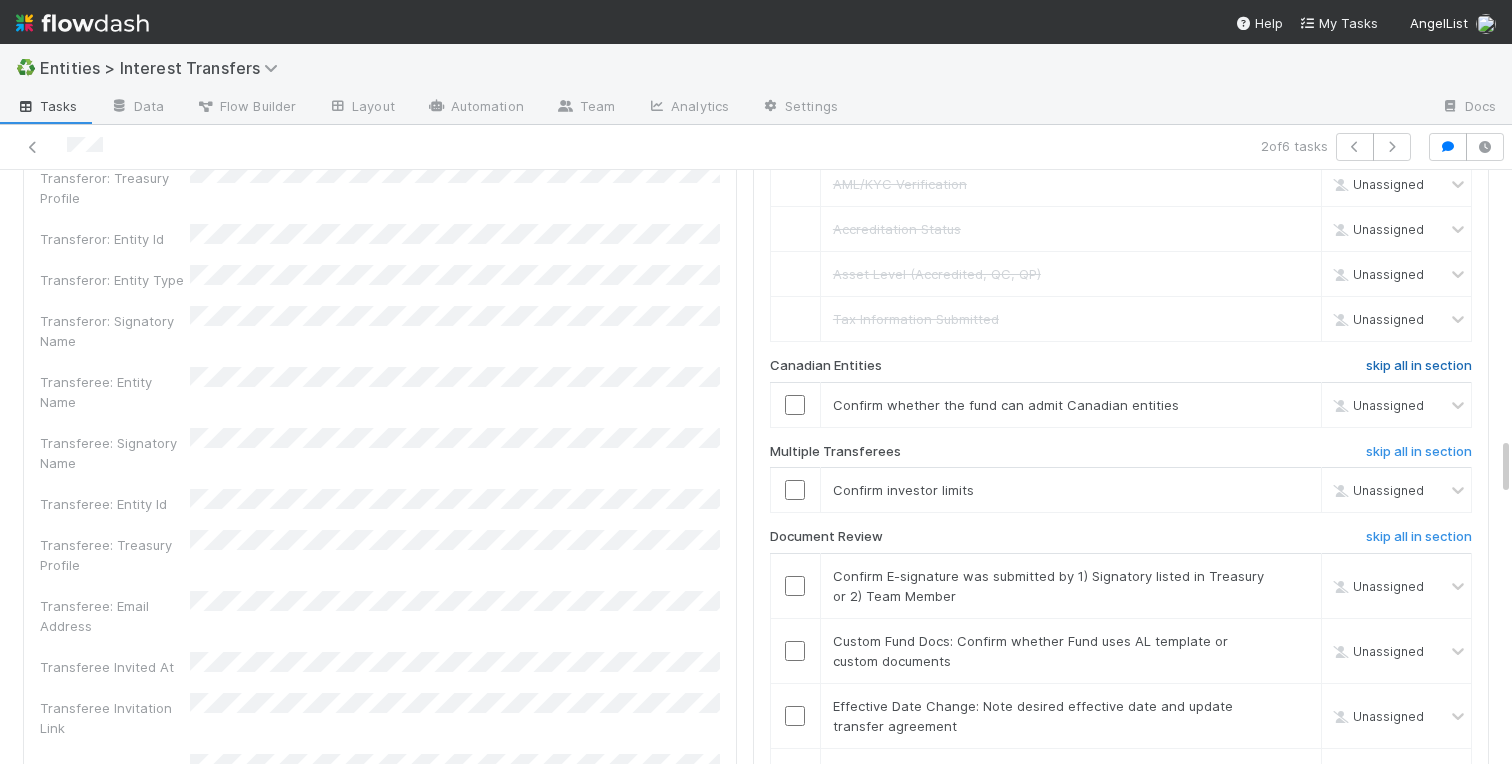 click on "skip all in section" at bounding box center (1419, 366) 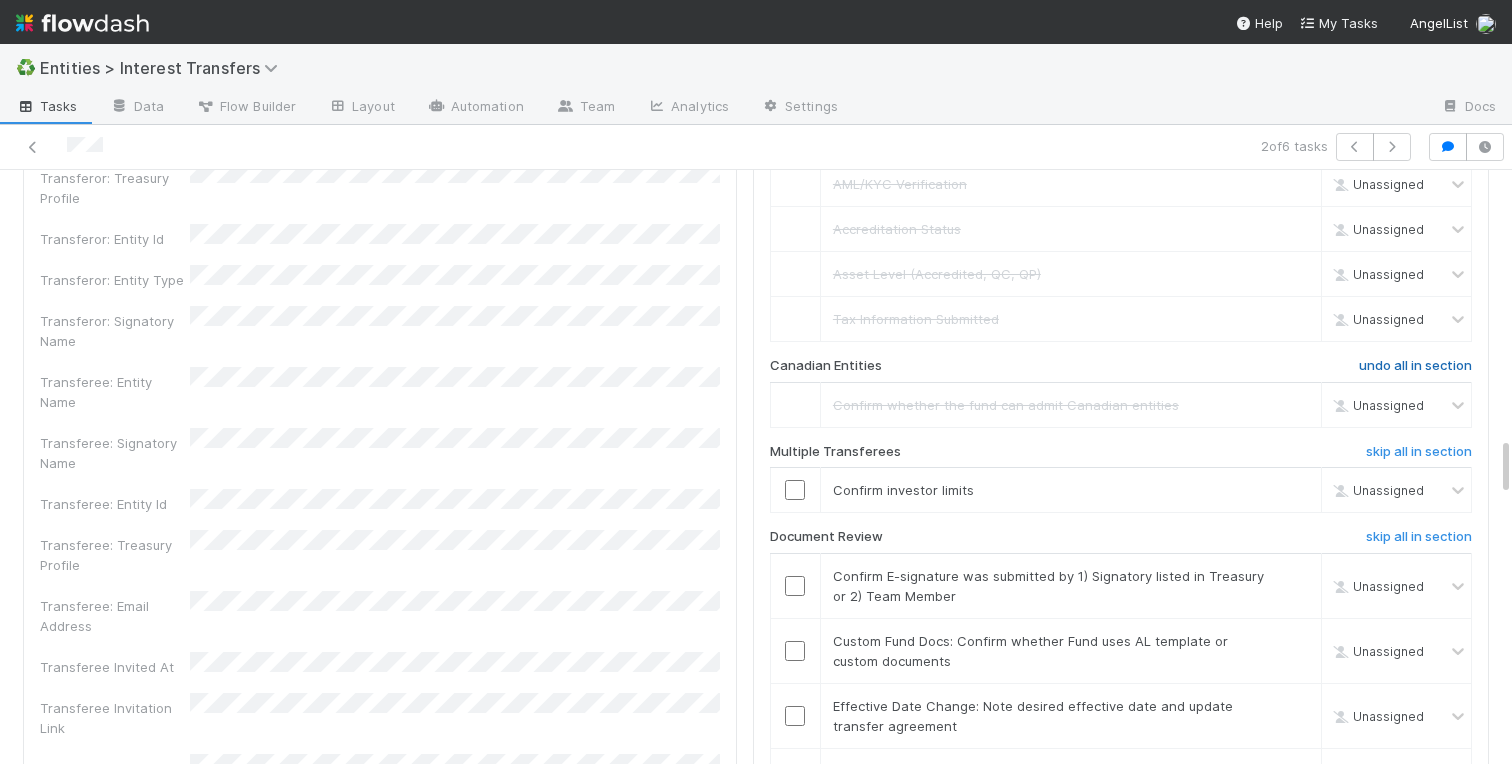 scroll, scrollTop: 2759, scrollLeft: 0, axis: vertical 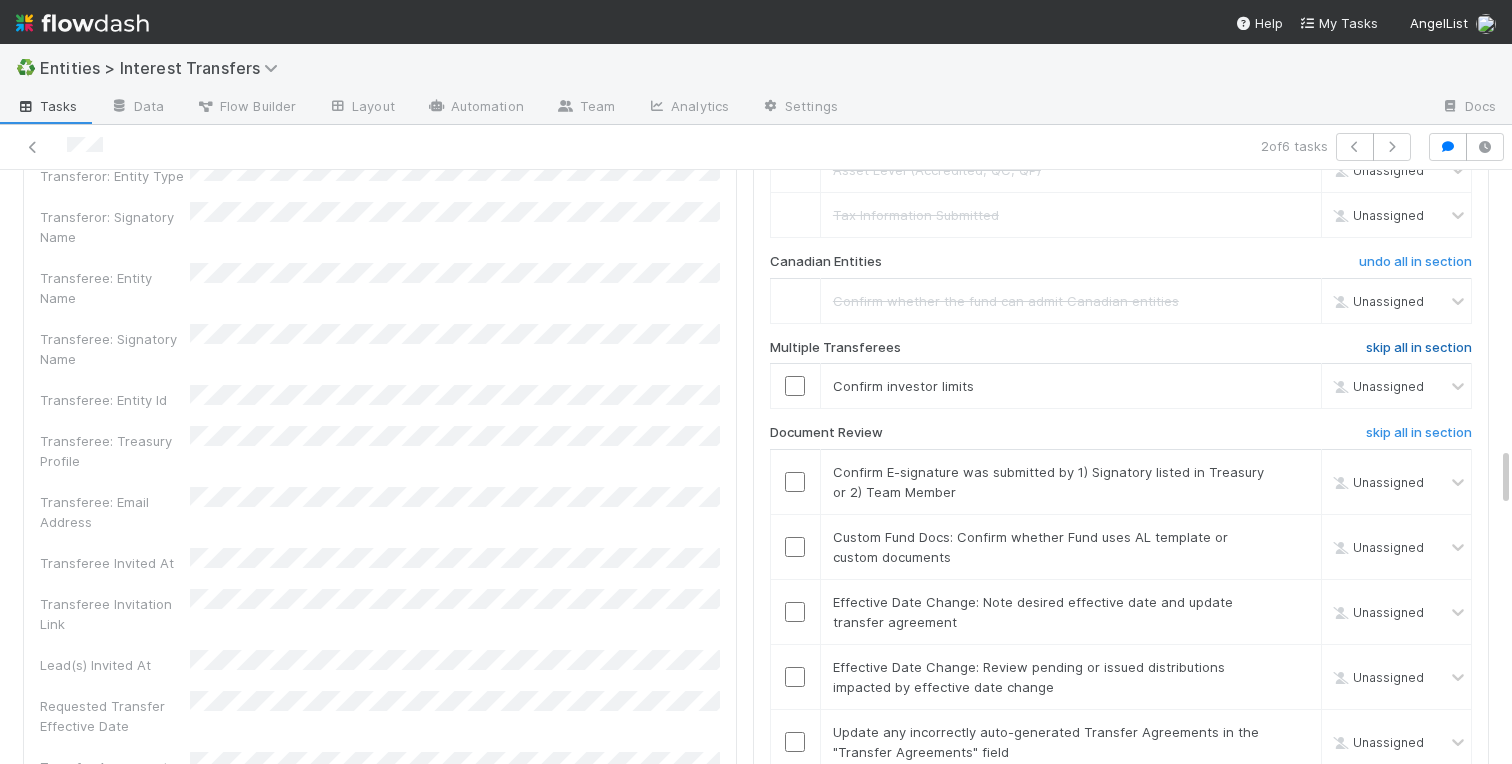 click on "skip all in section" at bounding box center (1419, 348) 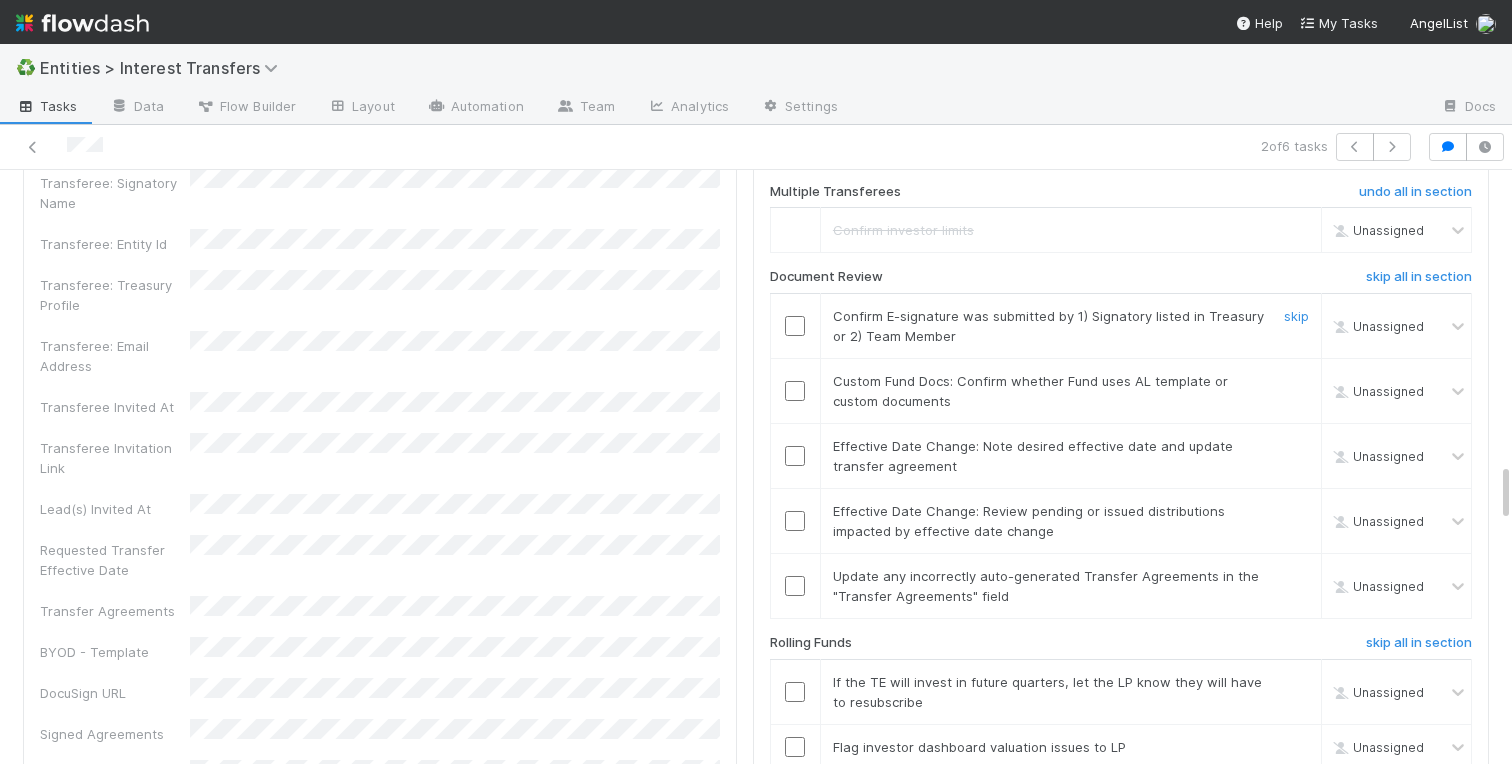 scroll, scrollTop: 2971, scrollLeft: 0, axis: vertical 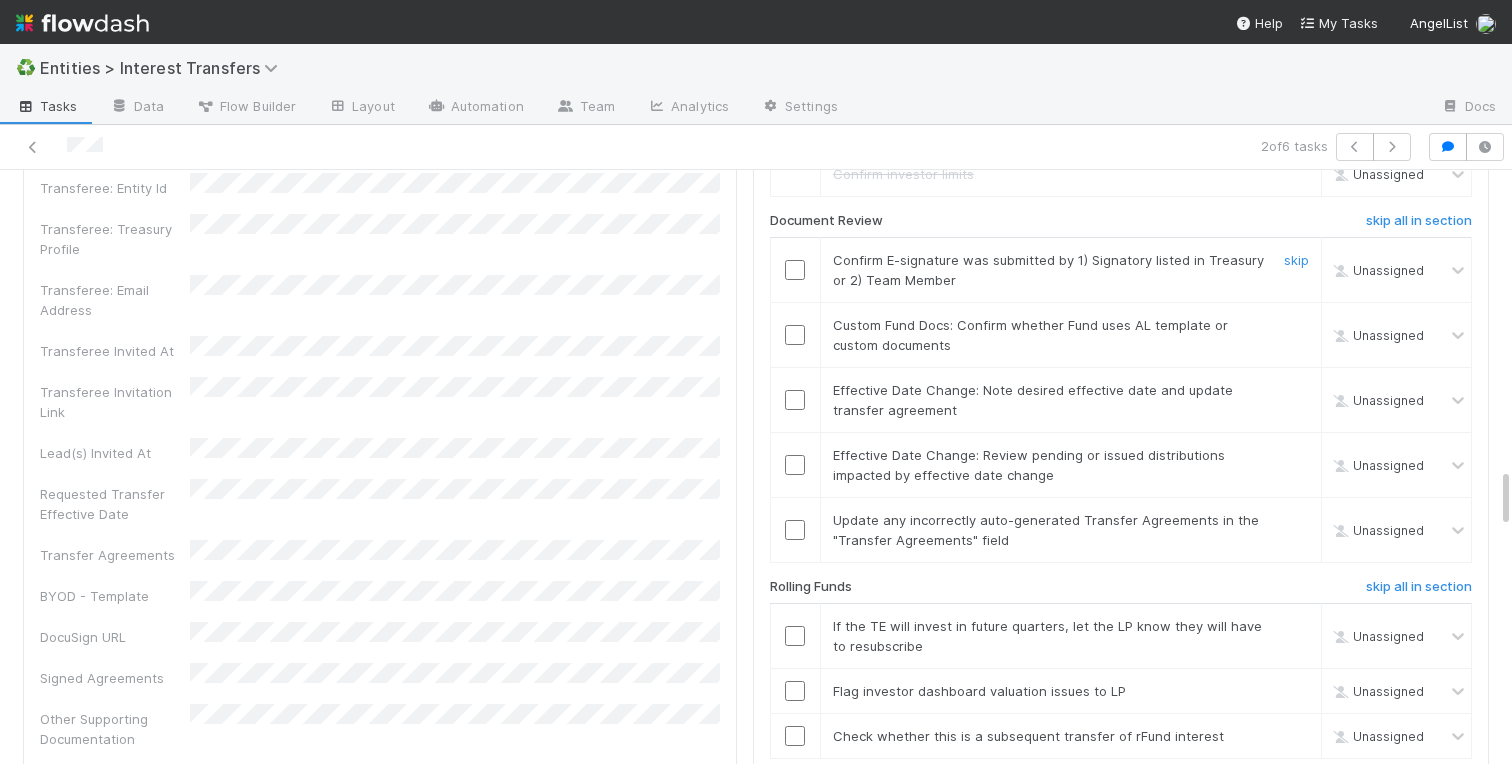 click at bounding box center (795, 270) 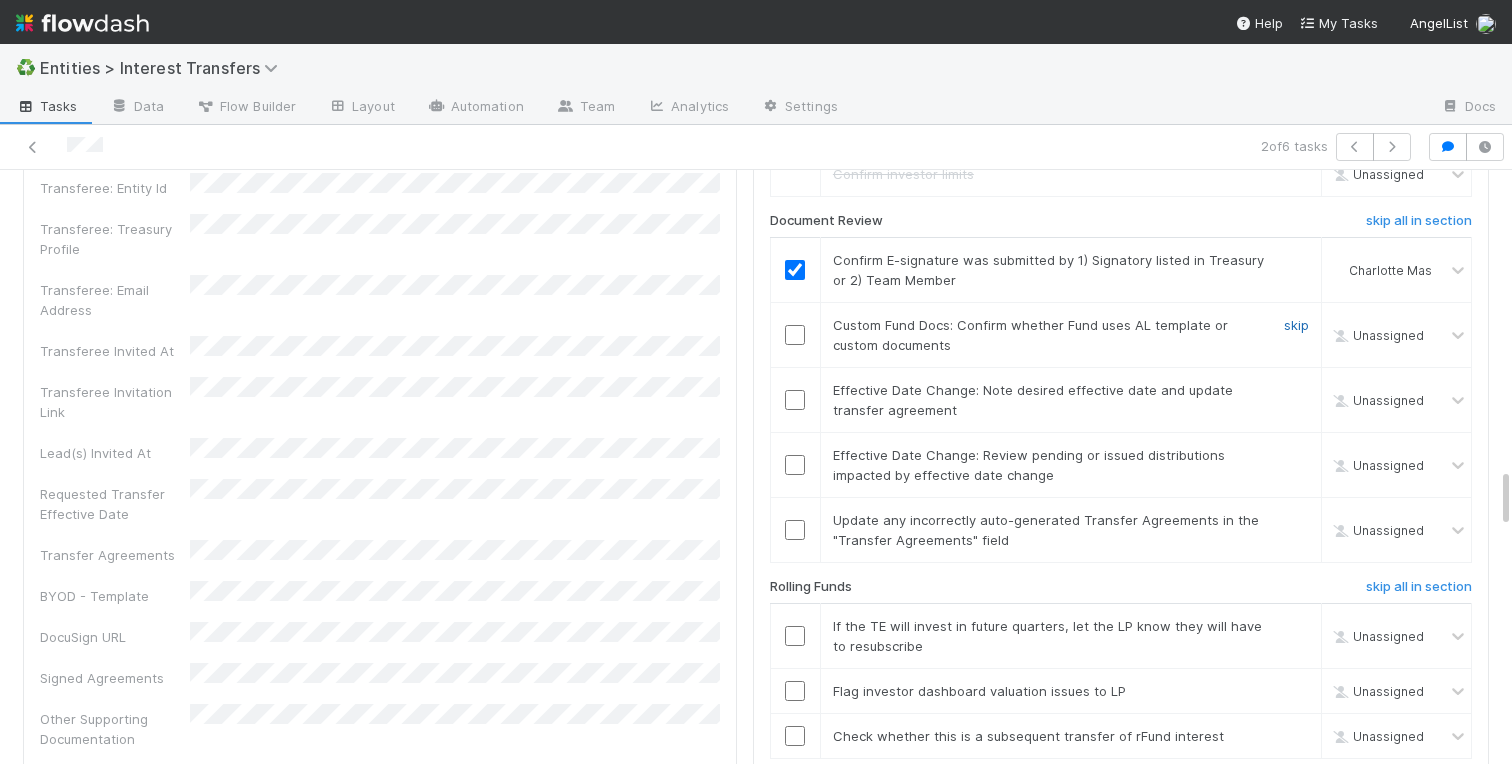 click on "skip" at bounding box center (1296, 325) 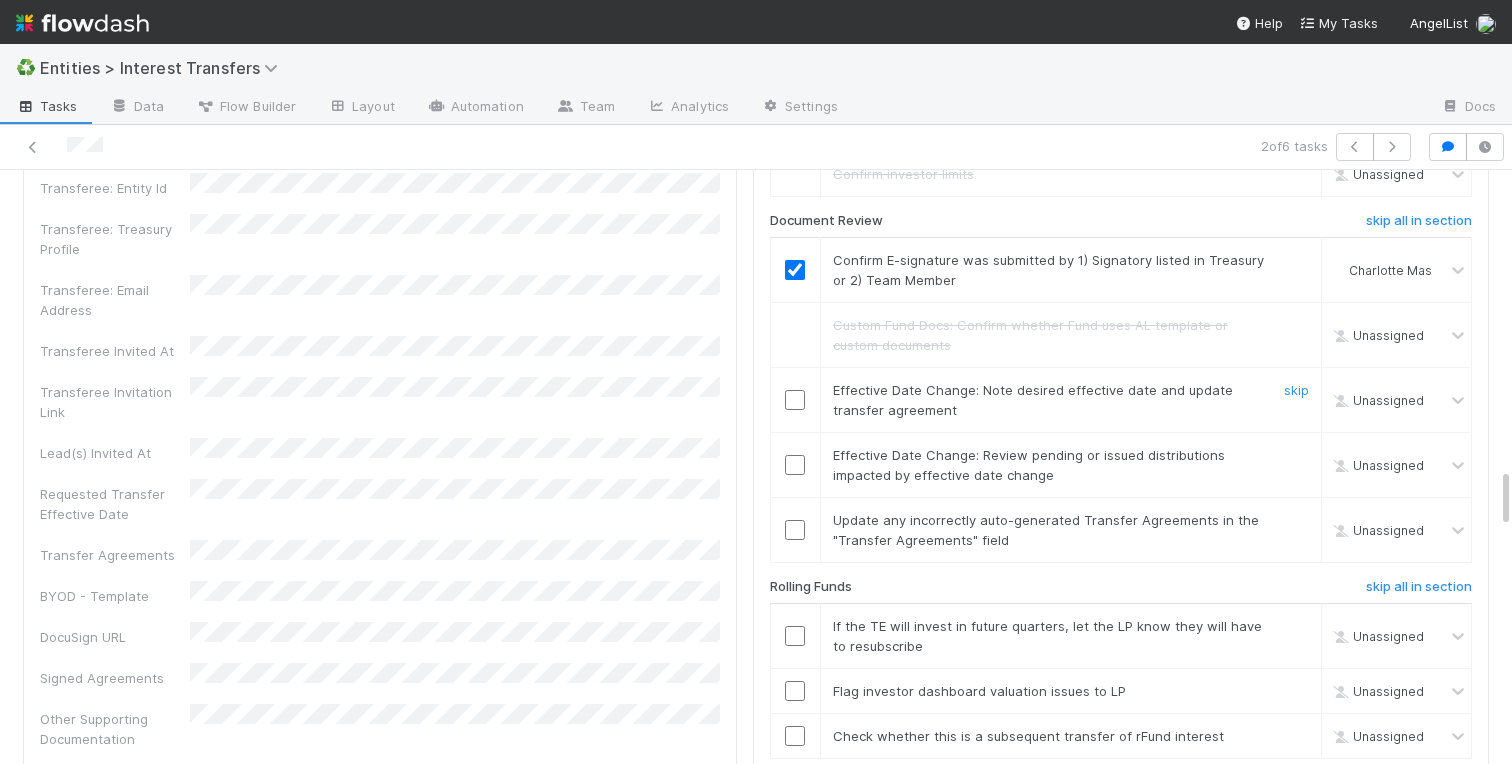 click on "skip" at bounding box center [1296, 390] 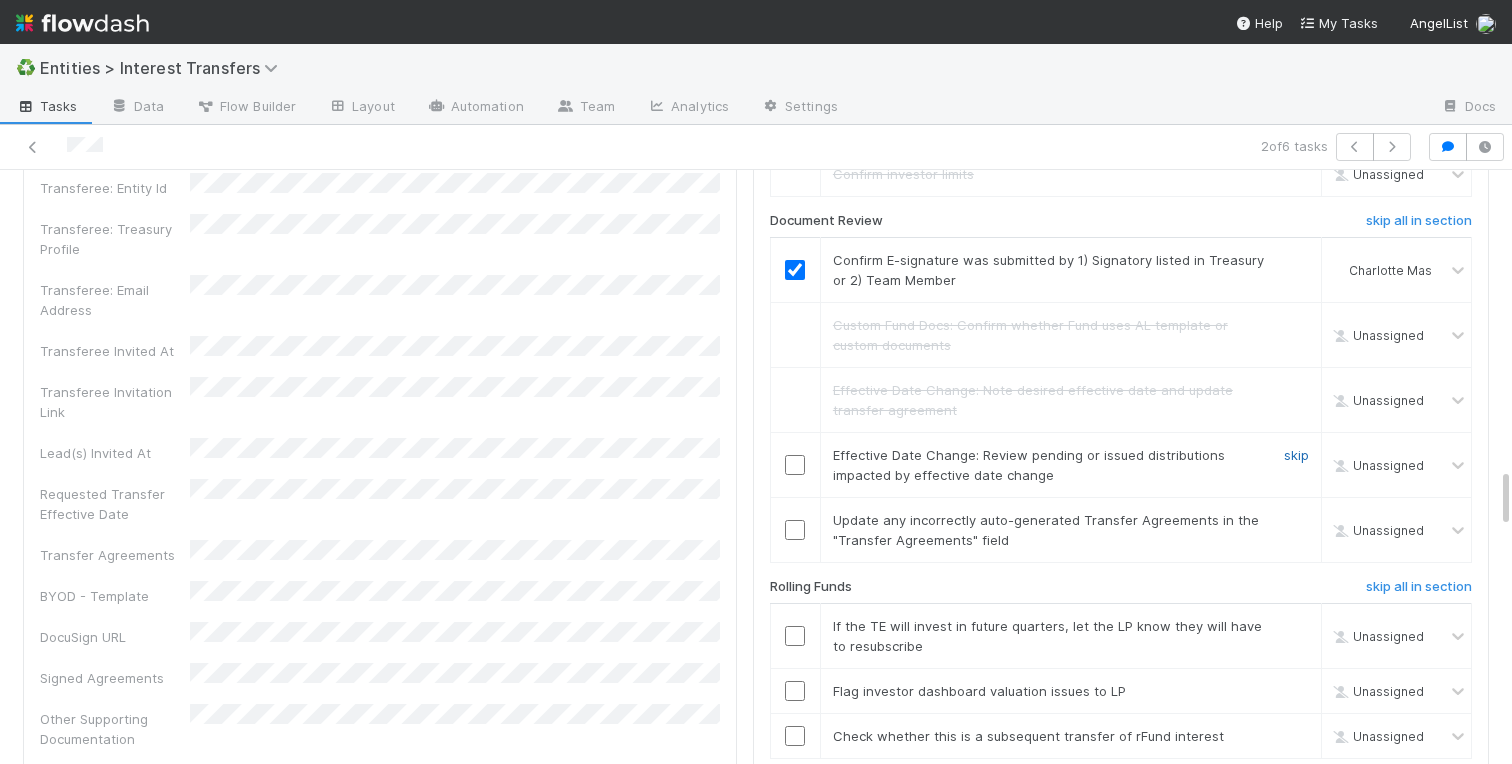 click on "skip" at bounding box center (1296, 455) 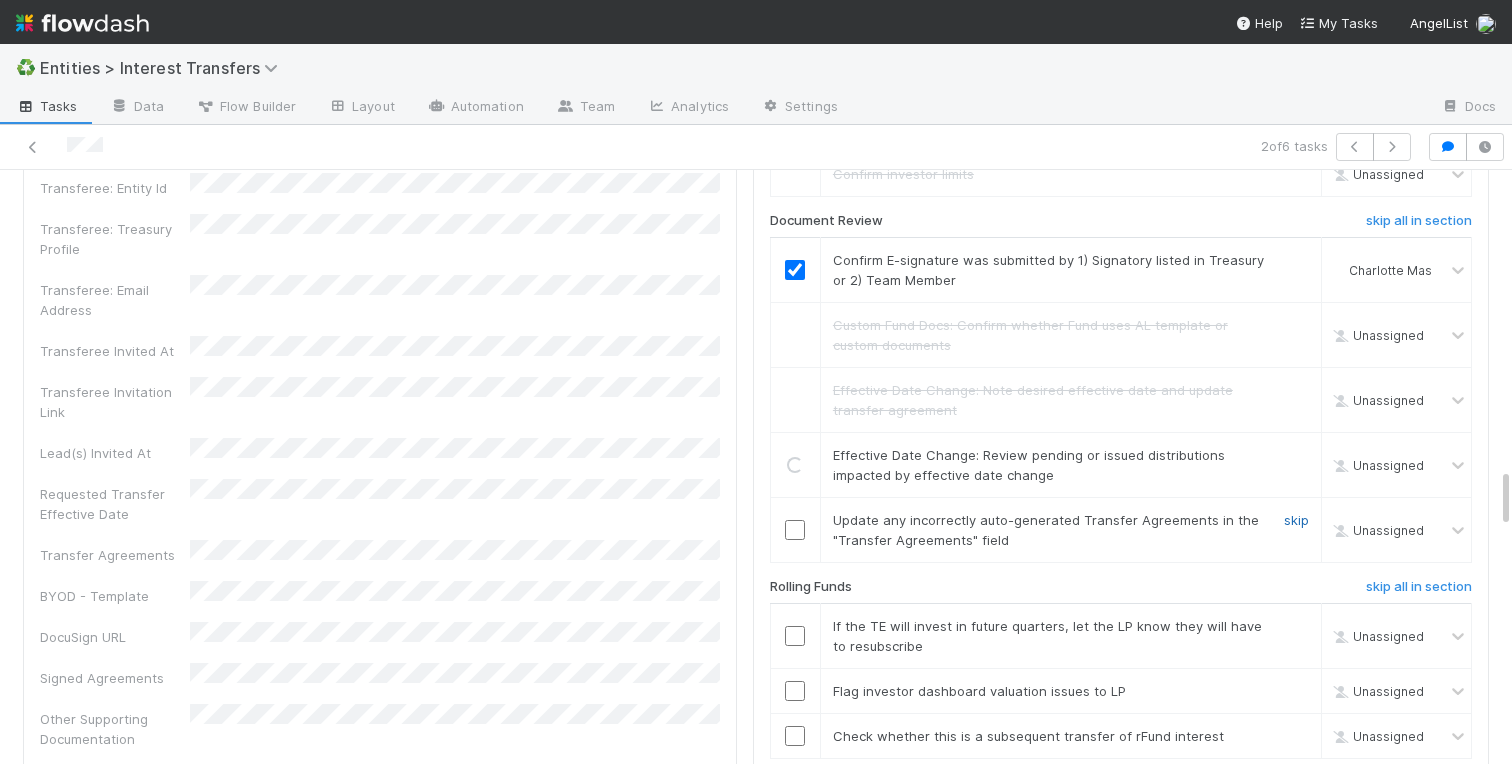 click on "skip" at bounding box center (1296, 520) 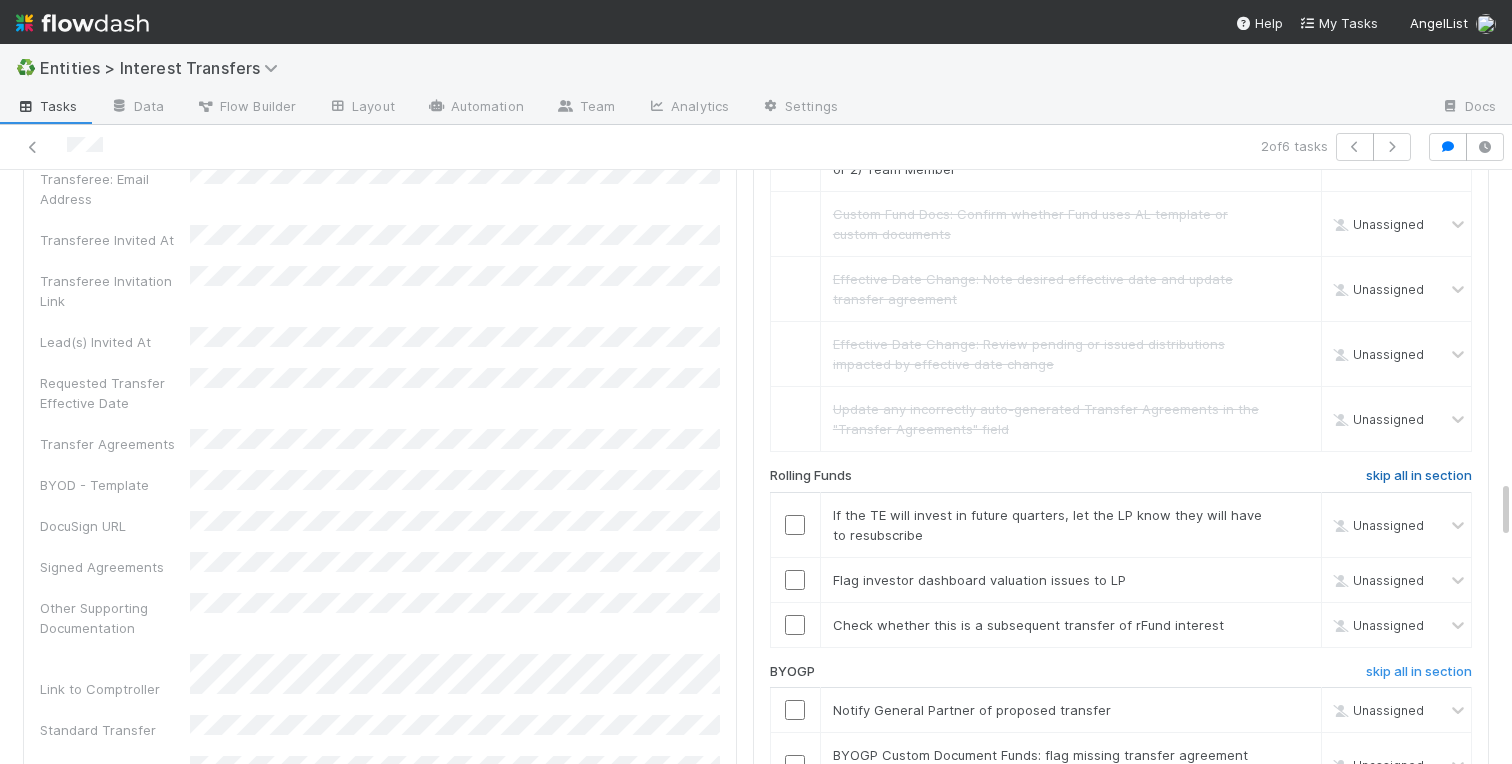 click on "skip all in section" at bounding box center (1419, 476) 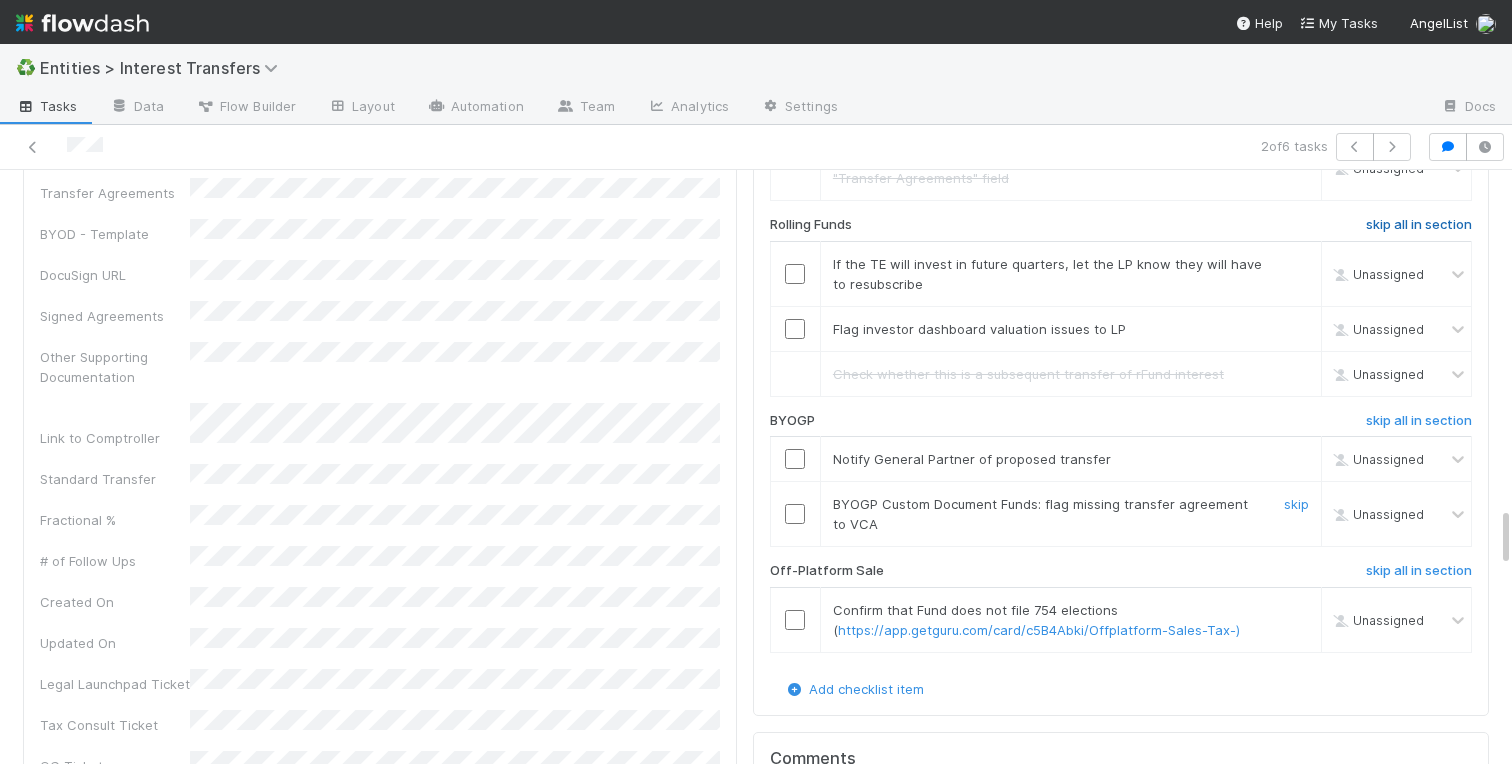 scroll, scrollTop: 3499, scrollLeft: 0, axis: vertical 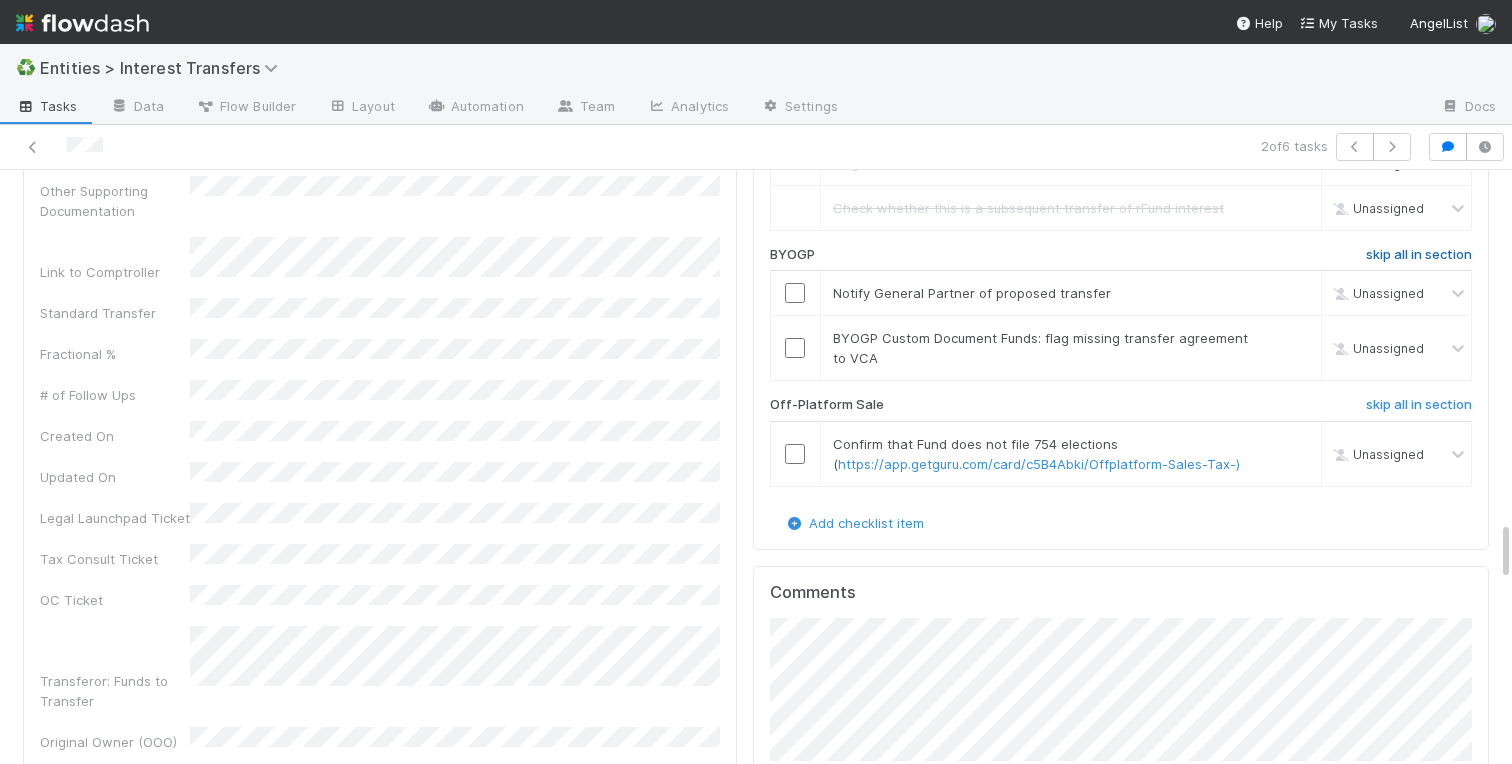 click on "skip all in section" at bounding box center [1419, 255] 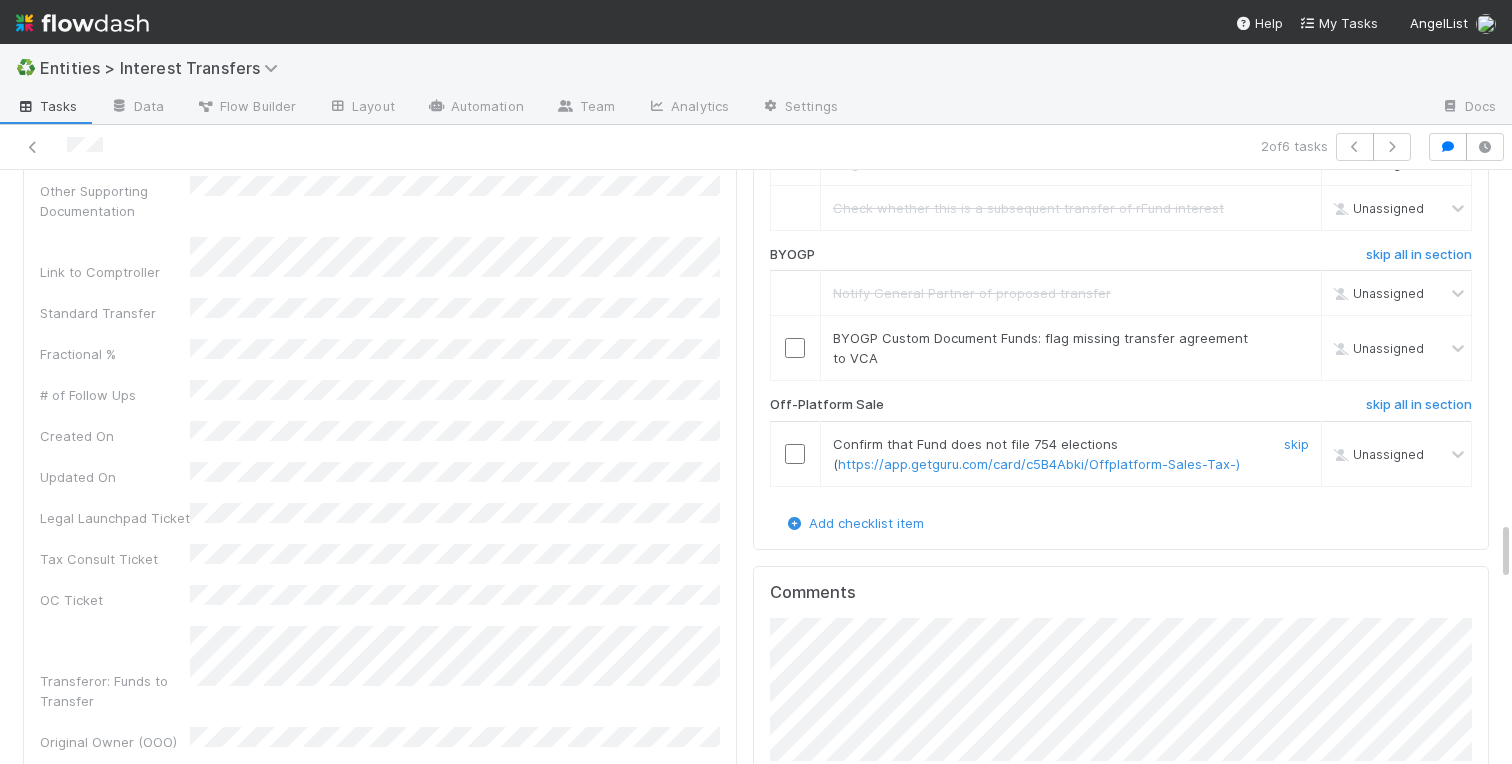 click at bounding box center (795, 454) 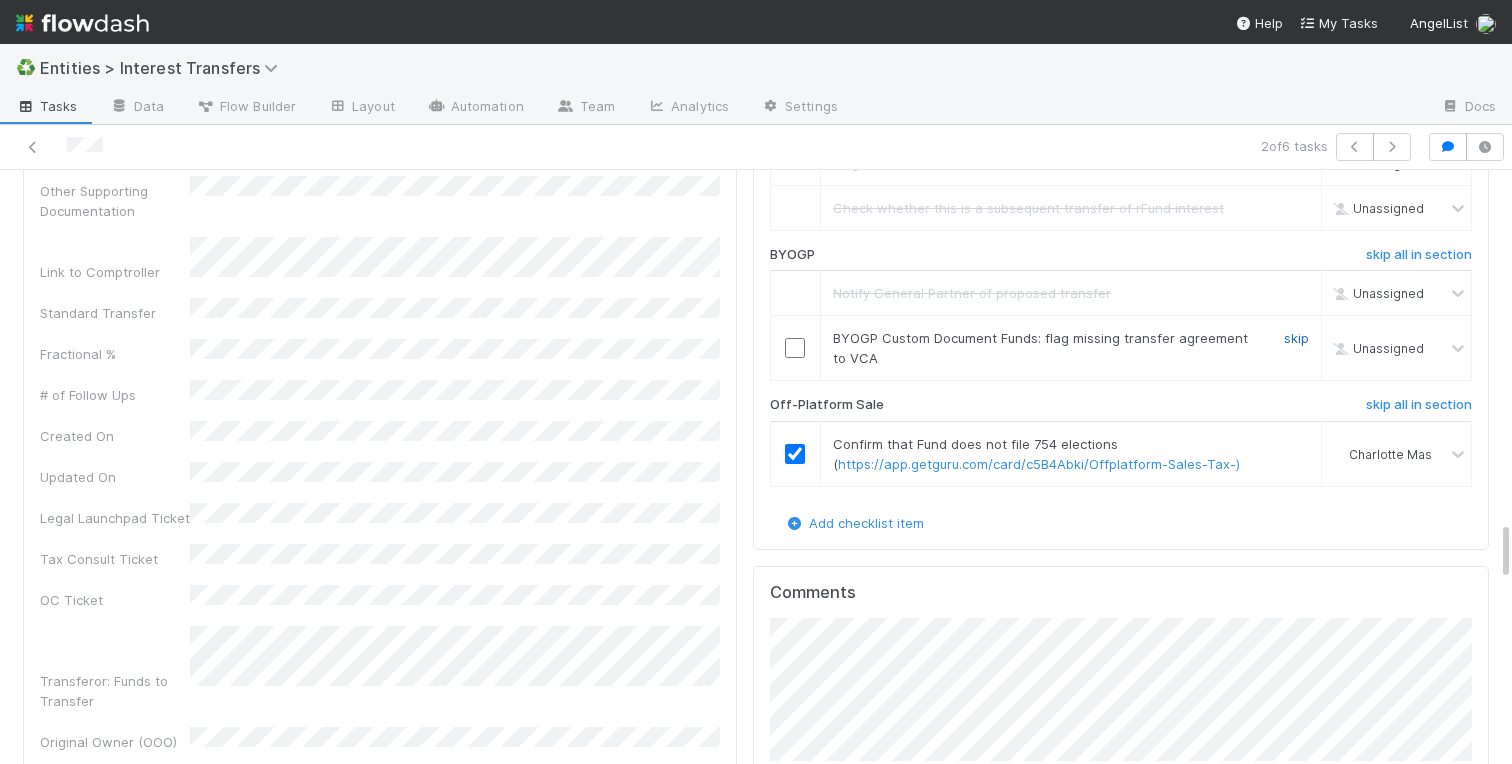 click on "skip" at bounding box center (1296, 338) 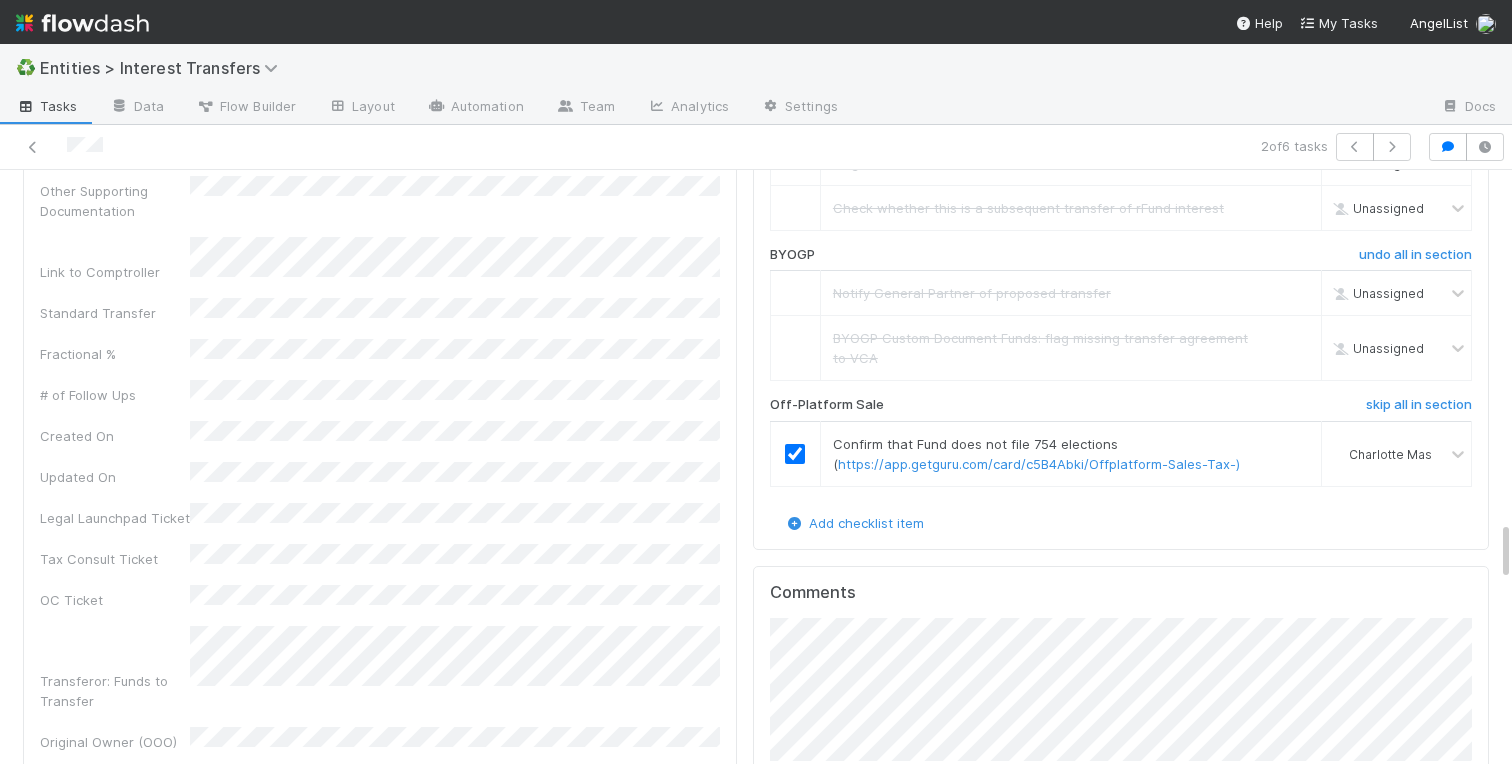 click on "Transferor Funds to Transfer
100.0% of  AU-0913 Fund I, a series of [PERSON_OR_COMPANY], LP  — 506(b), min. accredited, Fund GP, LLC, Belltower, Standard Fund Documents
Details Edit Membership Transfer Application Id  2024 Priority Date  Primary Front Thread  Transferor: Email Address  Transfer Complexity    Entities are related party (IRC 267)  Description of transferee's relationship to transferor  Purpose of Transfer  Purpose of Transfer (Other Reason)  Transferor: Entity Name  Transferor: Treasury Profile  Transferor: Entity Id  Transferor: Entity Type  Transferor: Signatory Name  Transferee: Entity Name  Transferee: Signatory Name  Transferee: Entity Id  Transferee: Treasury Profile  Transferee: Email Address  Transferee Invited At  Transferee Invitation Link  Lead(s) Invited At  Requested Transfer Effective Date   Transfer Agreements  BYOD - Template  DocuSign URL  Signed Agreements  Other Supporting Documentation  Link to Comptroller  Standard Transfer  Fractional %  # of Follow Ups  Created On DD" at bounding box center (380, 272) 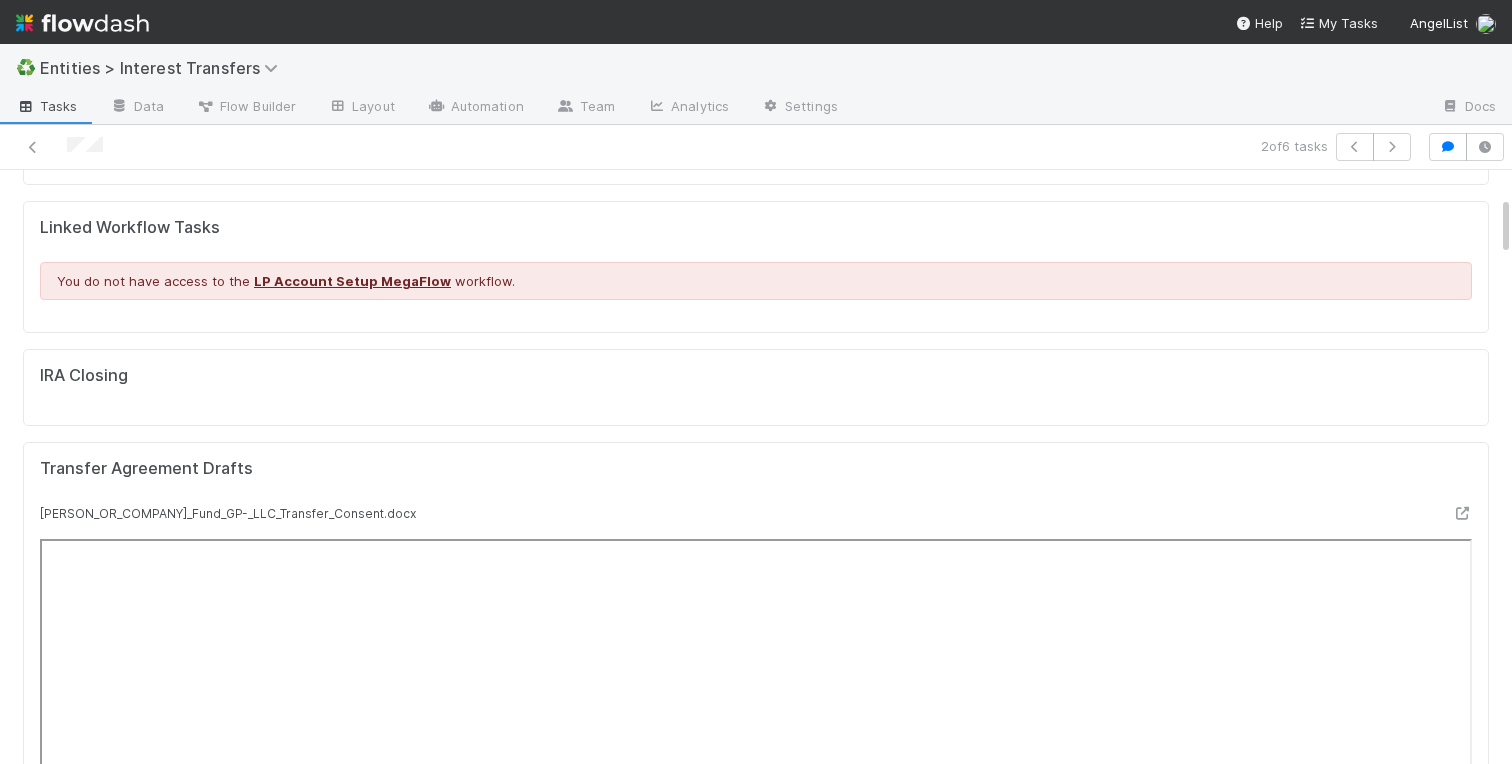 scroll, scrollTop: 0, scrollLeft: 0, axis: both 